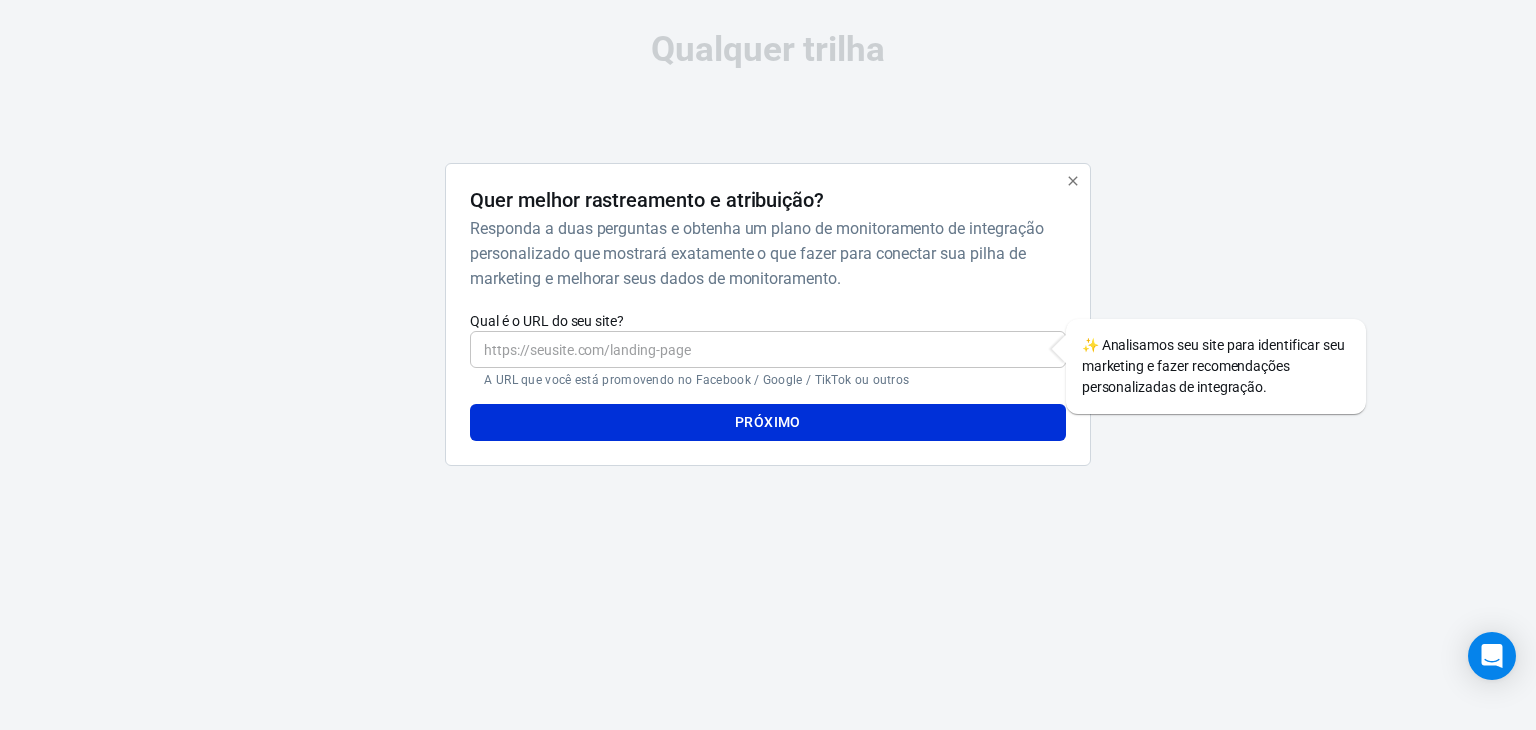 scroll, scrollTop: 0, scrollLeft: 0, axis: both 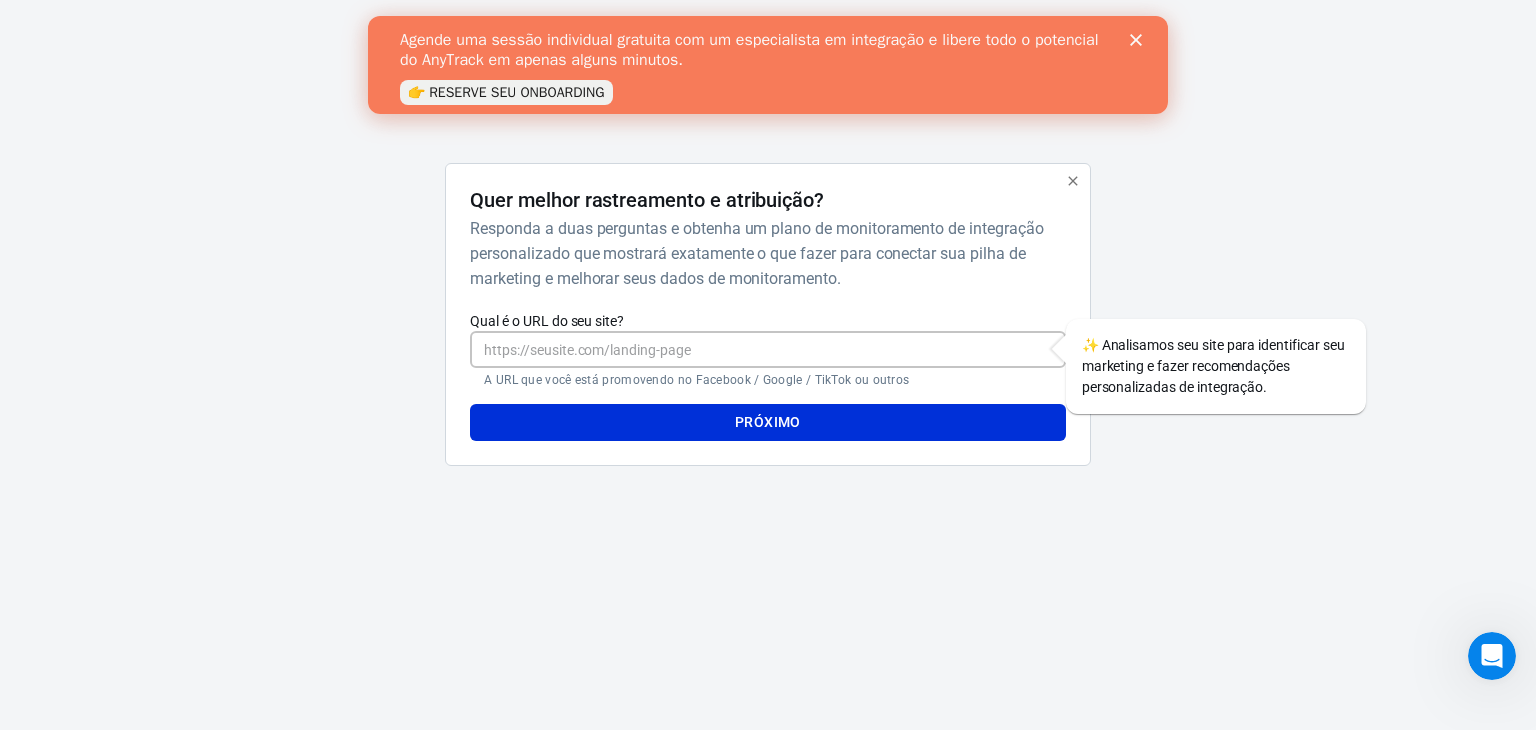 click on "Qual é o URL do seu site?" at bounding box center [767, 349] 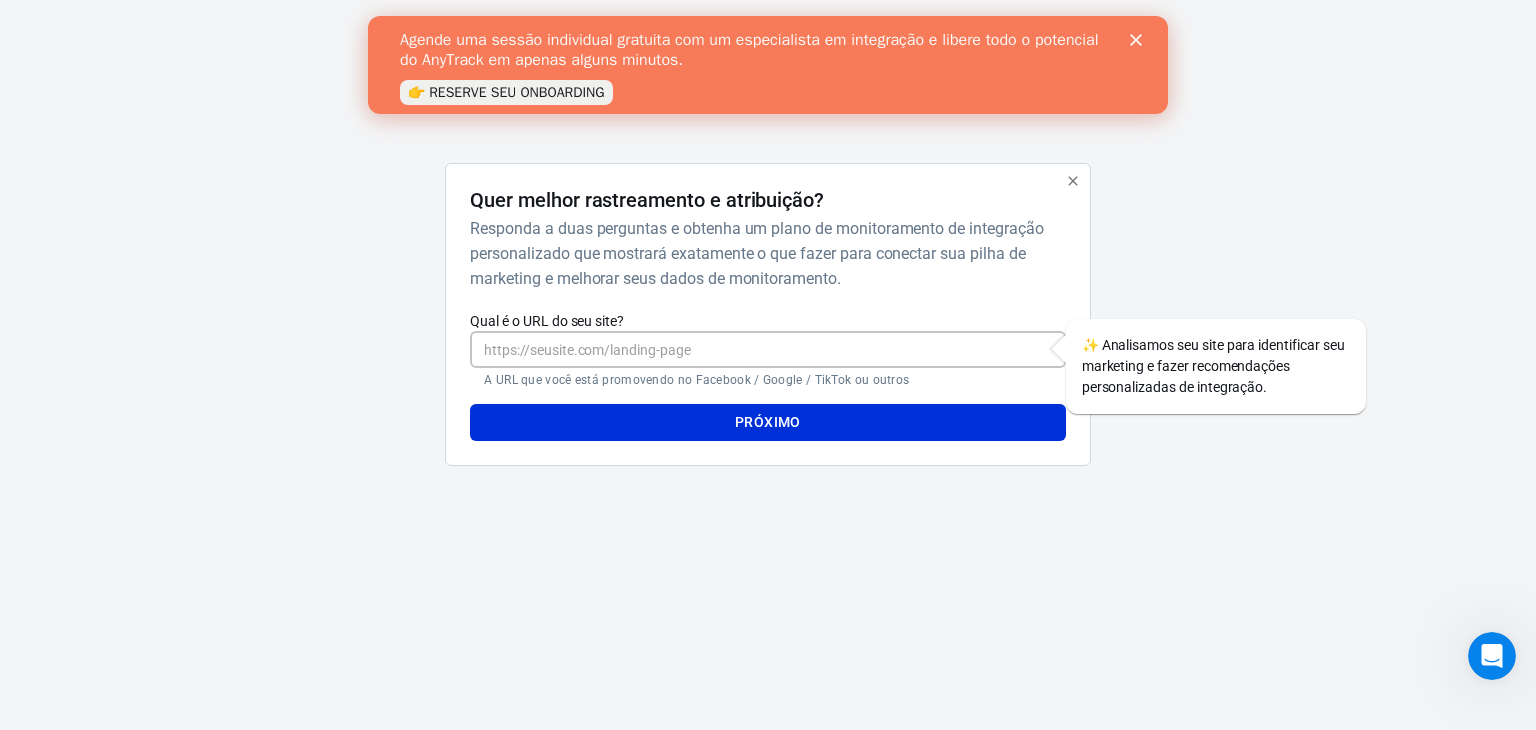 paste on "[URL][DOMAIN_NAME]" 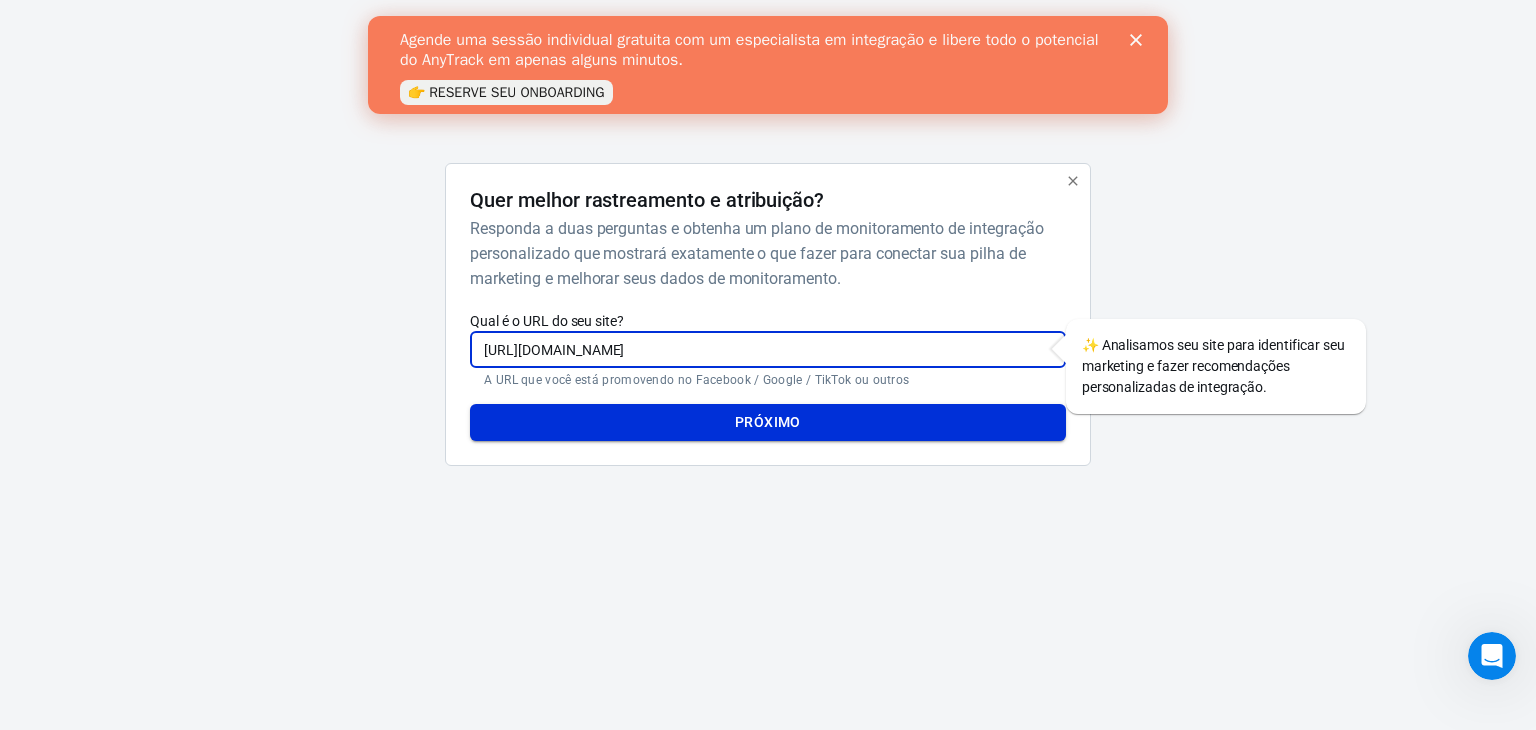 type on "[URL][DOMAIN_NAME]" 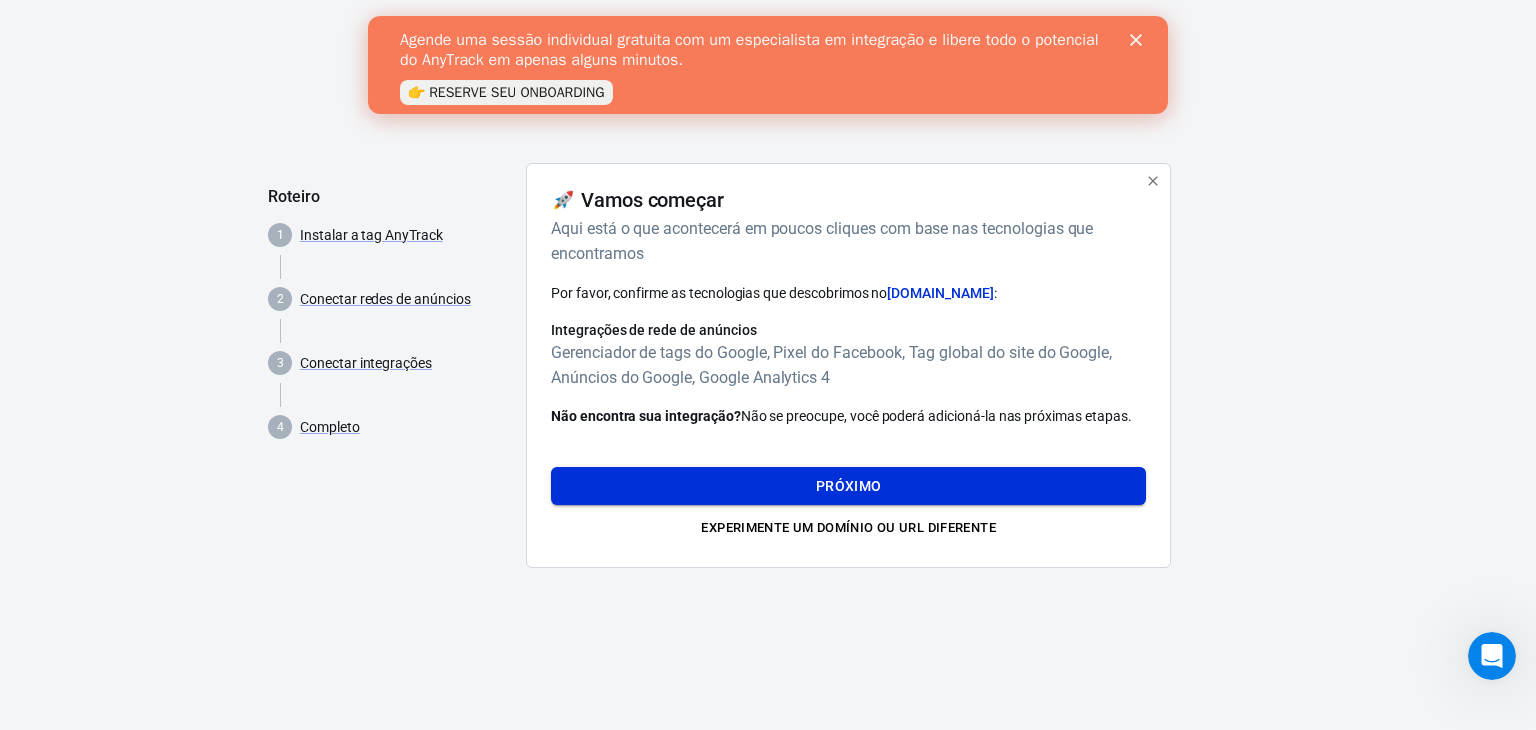 click on "Próximo" at bounding box center [848, 486] 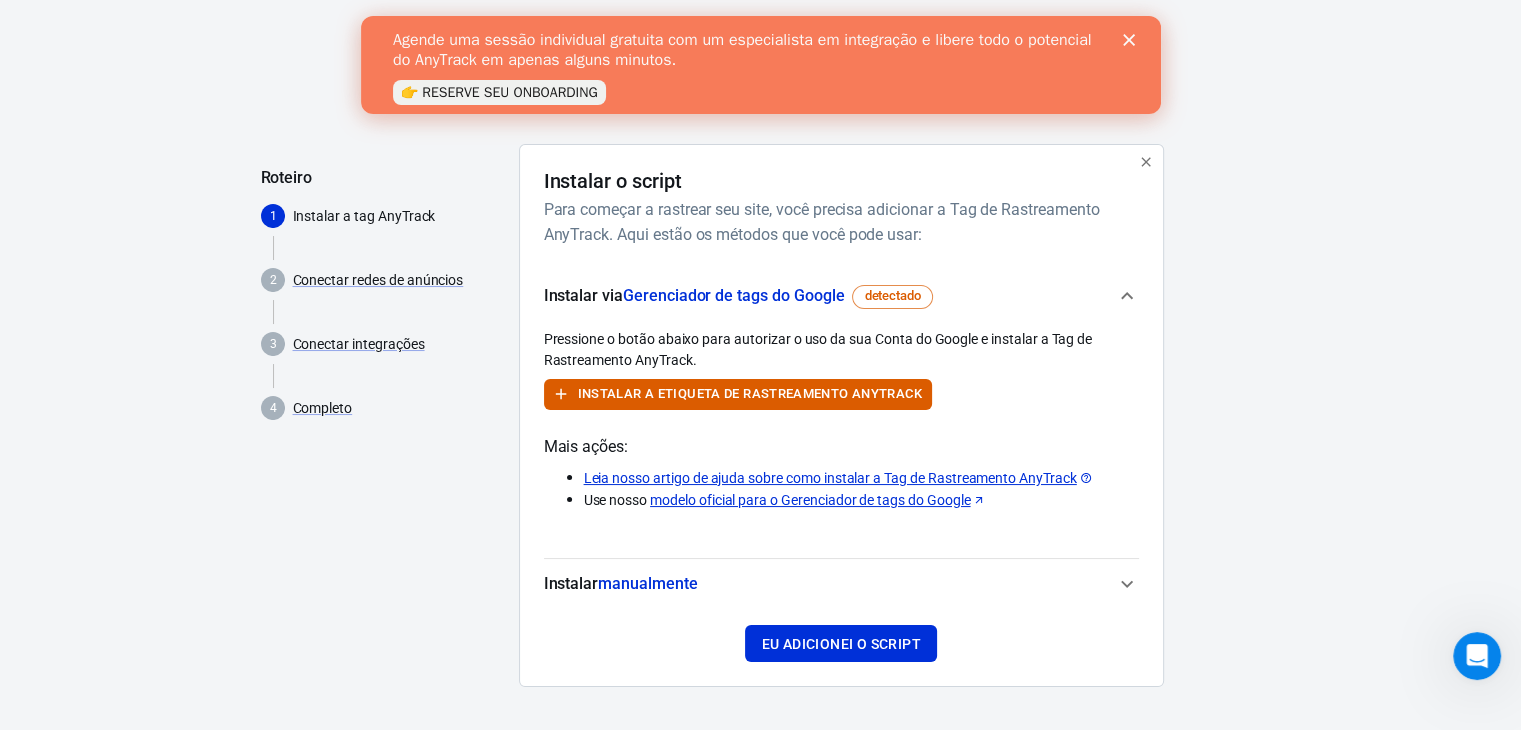 scroll, scrollTop: 24, scrollLeft: 0, axis: vertical 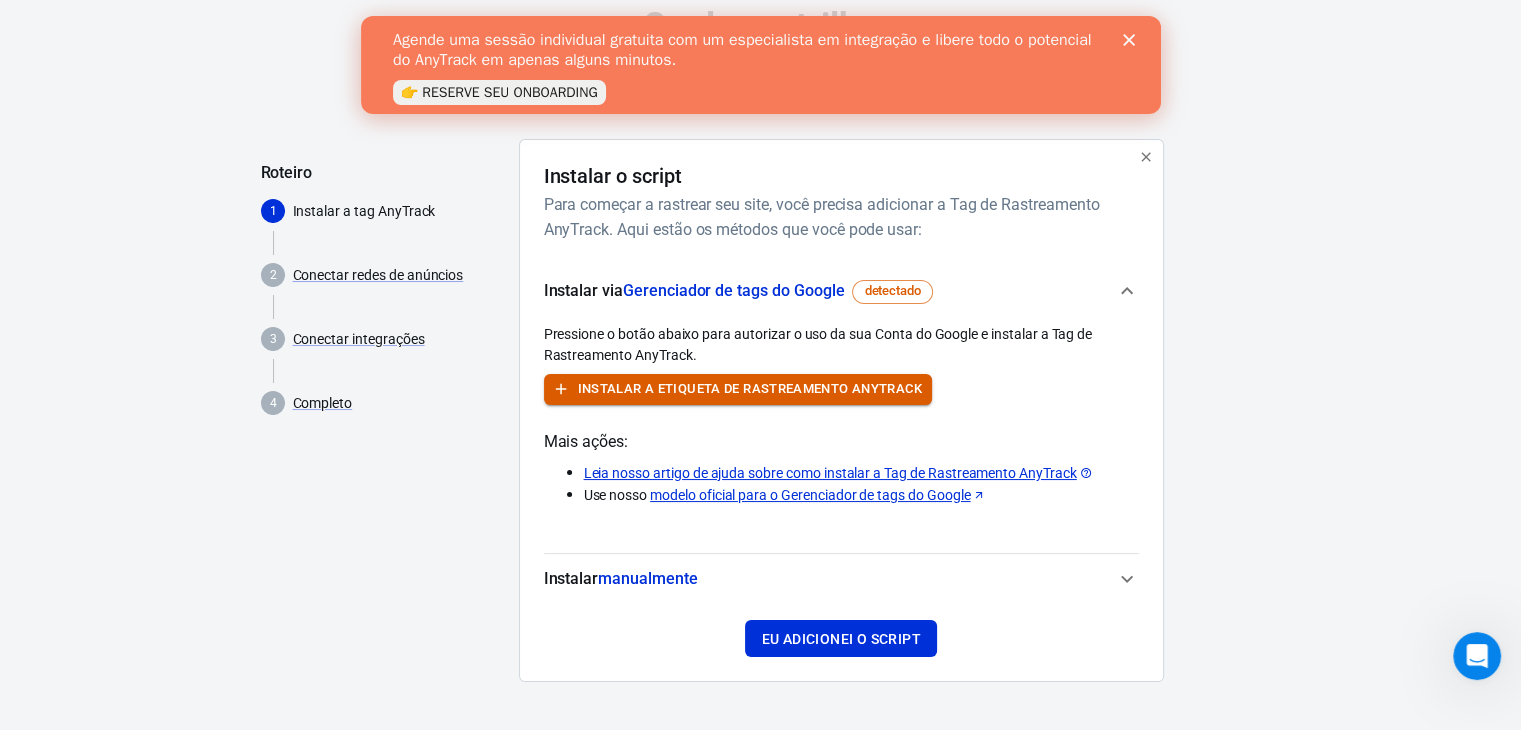 click on "Instalar a etiqueta de rastreamento AnyTrack" at bounding box center (750, 388) 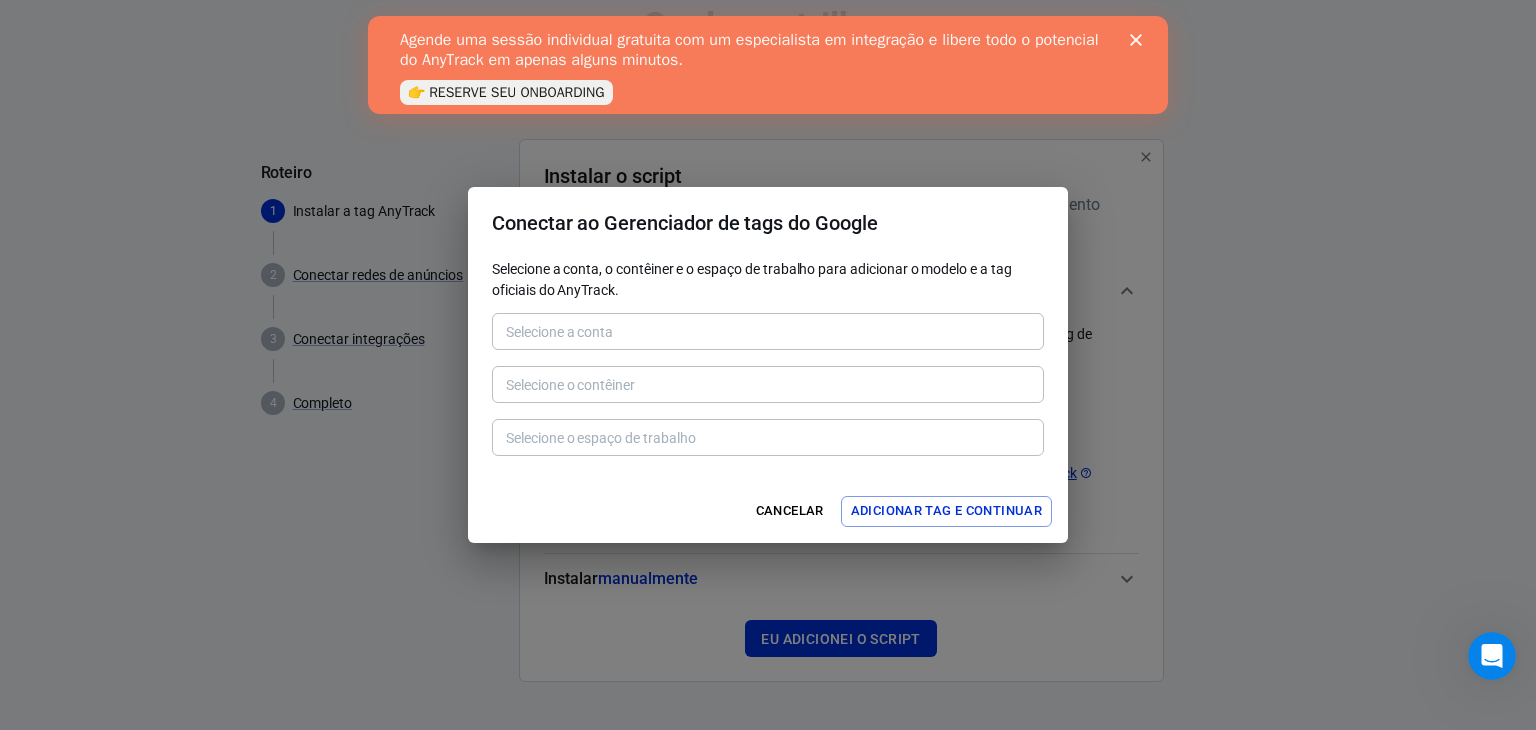 click on "Conectar ao Gerenciador de tags do Google" at bounding box center [768, 223] 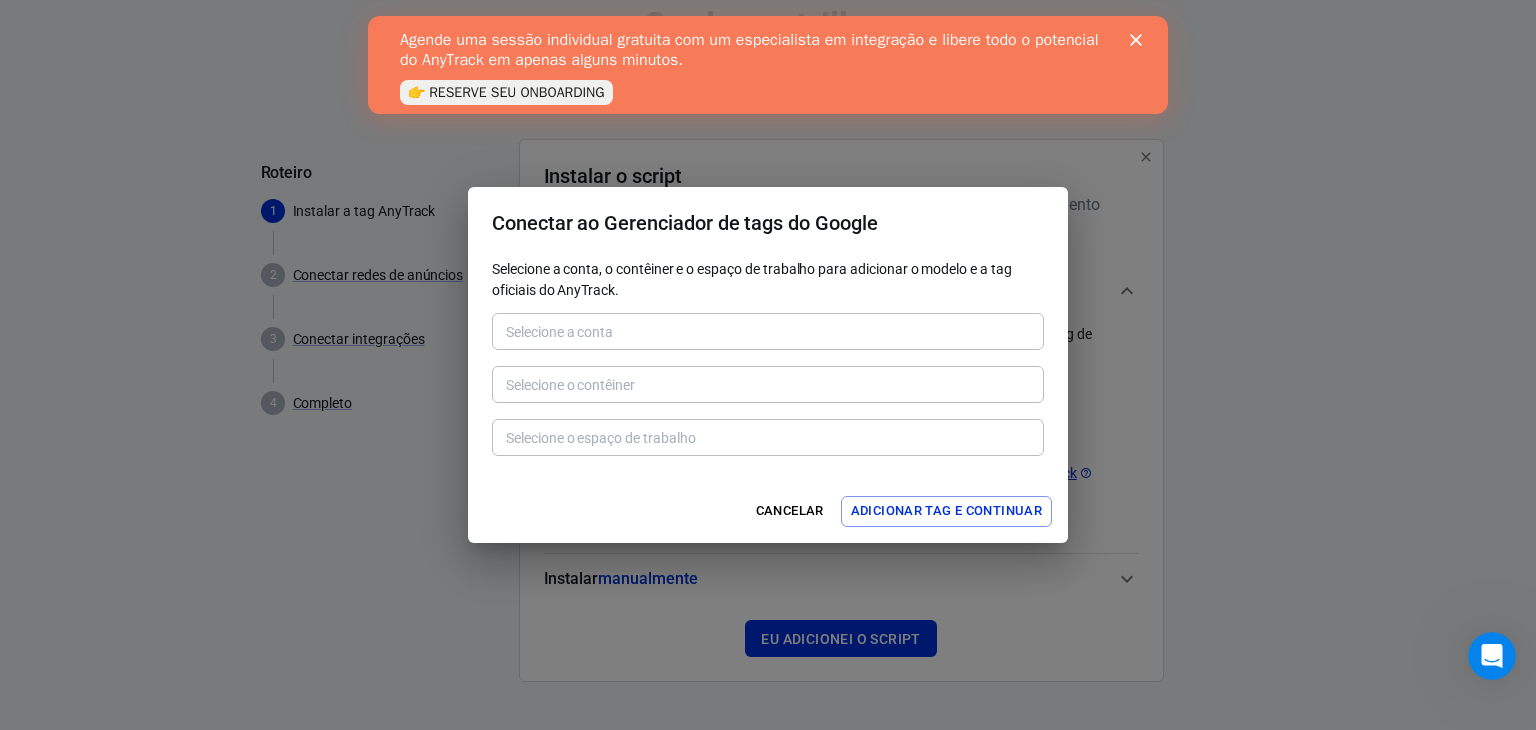 click on "Selecione a conta, o contêiner e o espaço de trabalho para adicionar o modelo e a tag oficiais do AnyTrack. Selecione a conta [PERSON_NAME] a conta [PERSON_NAME] o contêiner Selecione o contêiner Selecione o espaço de trabalho Selecione o espaço de trabalho" at bounding box center [768, 359] 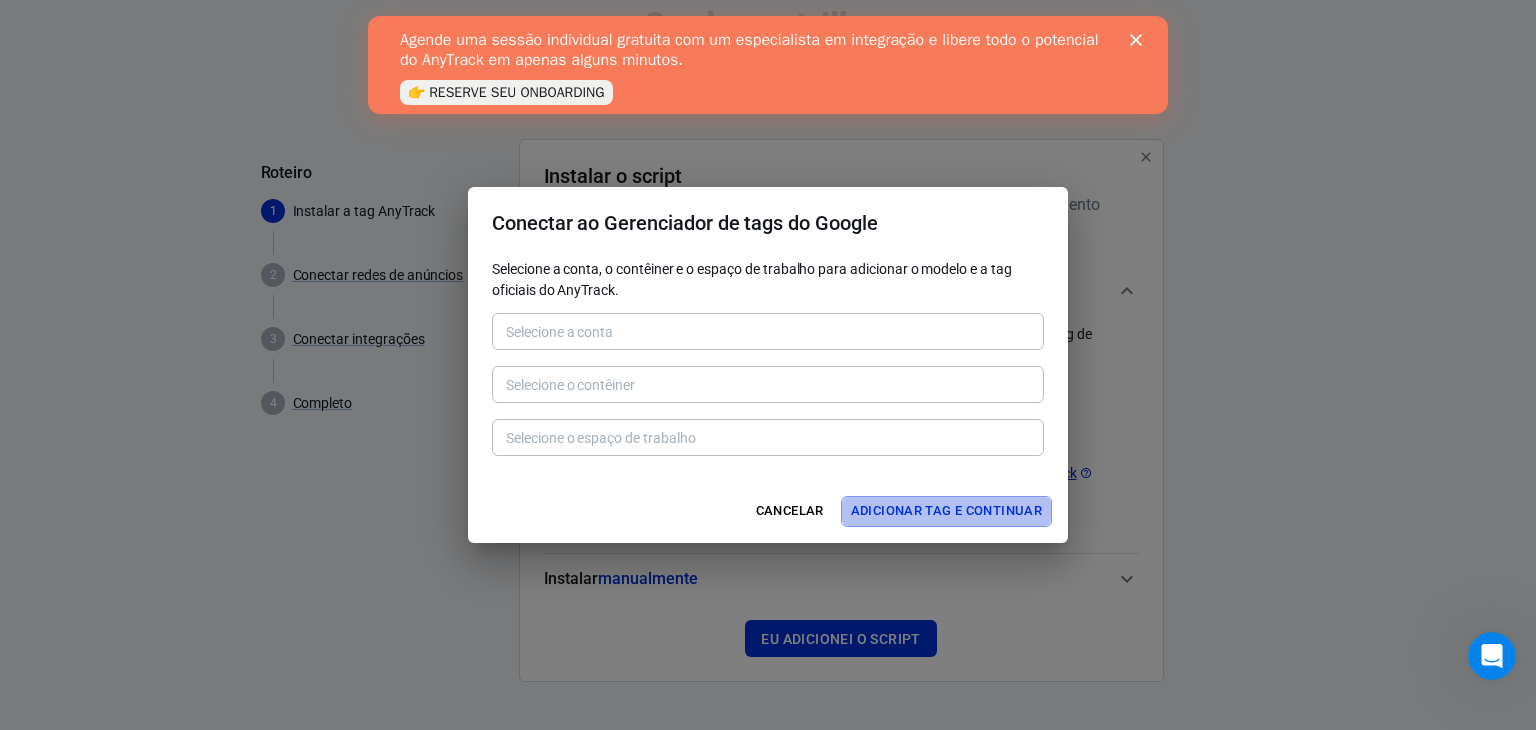 click on "Adicionar tag e continuar" at bounding box center [946, 511] 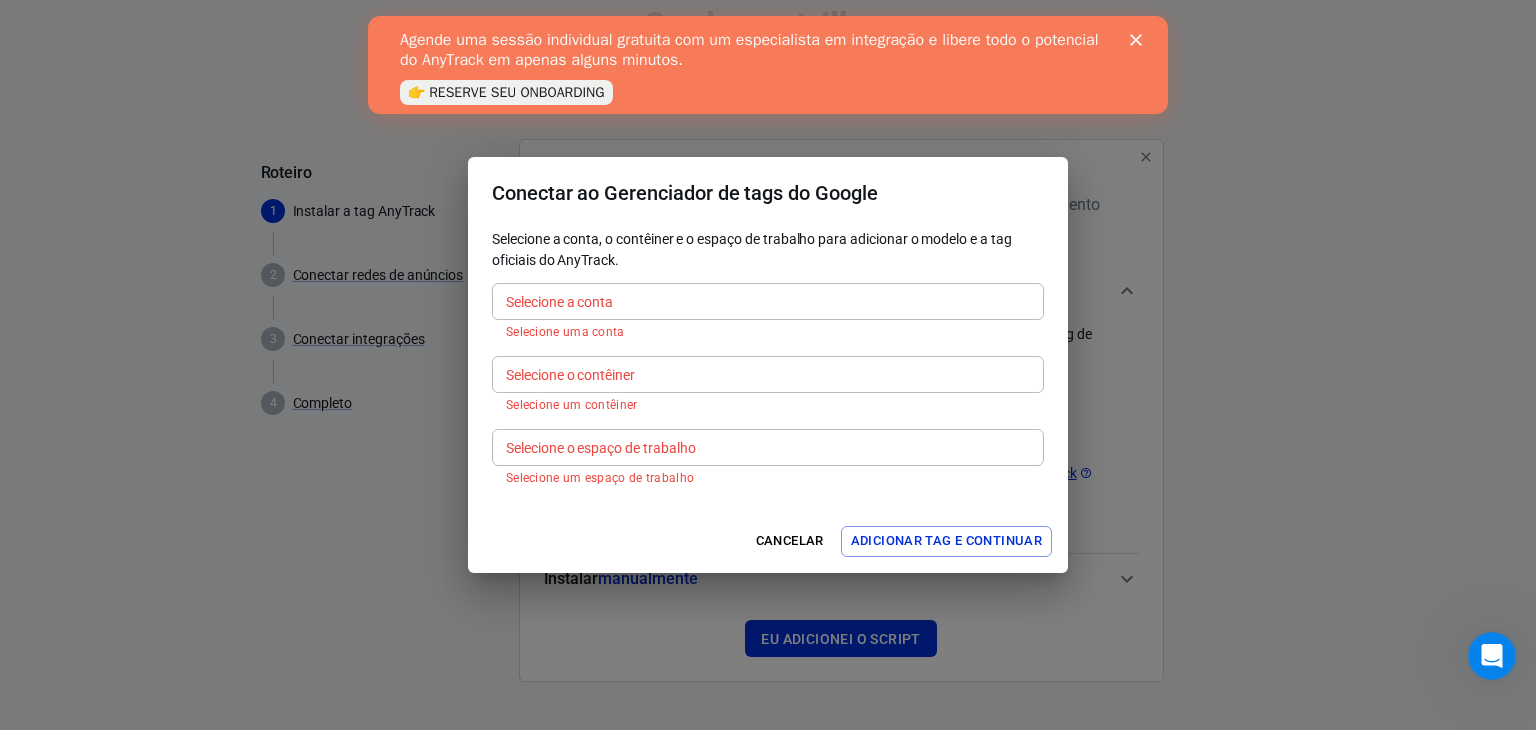 click on "Selecione a conta" at bounding box center (768, 301) 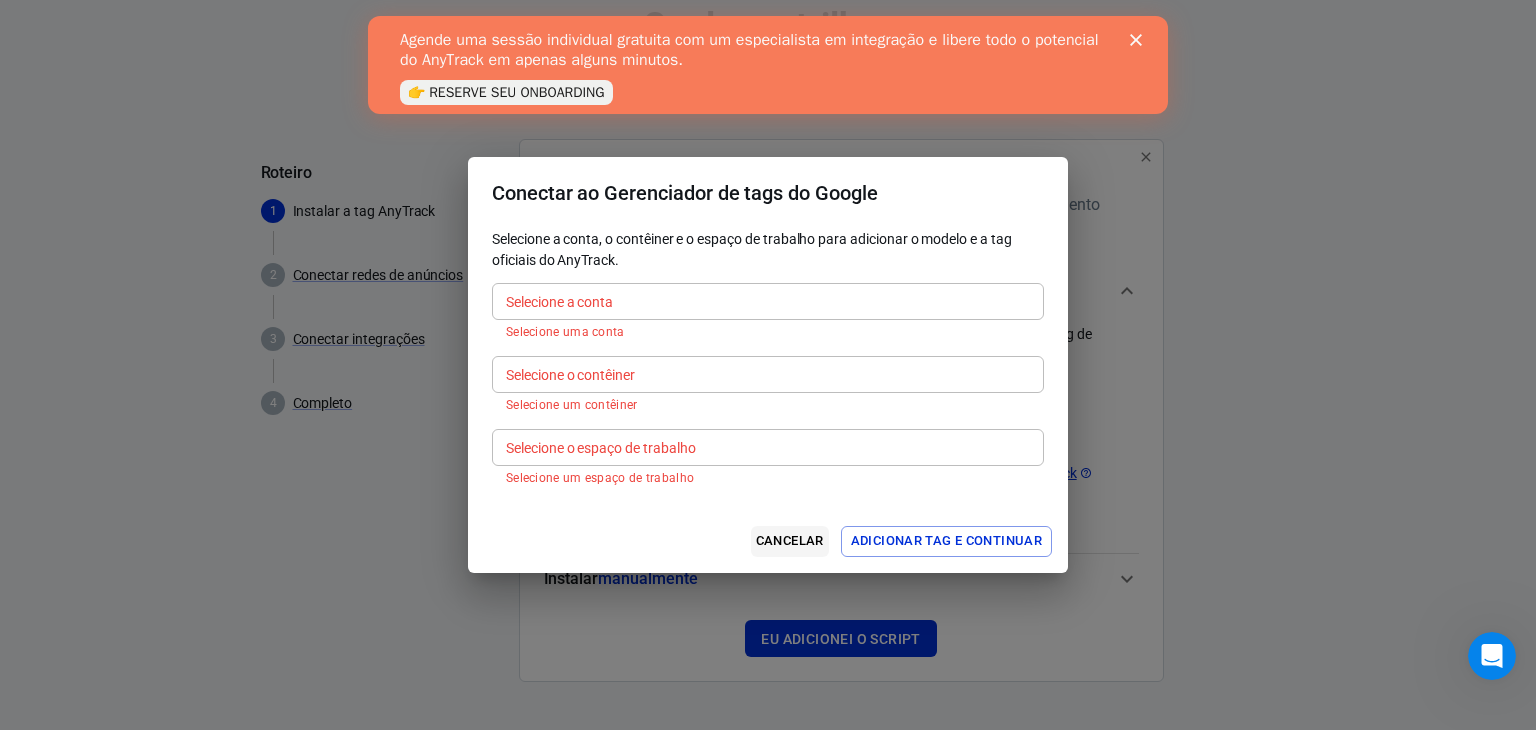 click on "Cancelar" at bounding box center (790, 540) 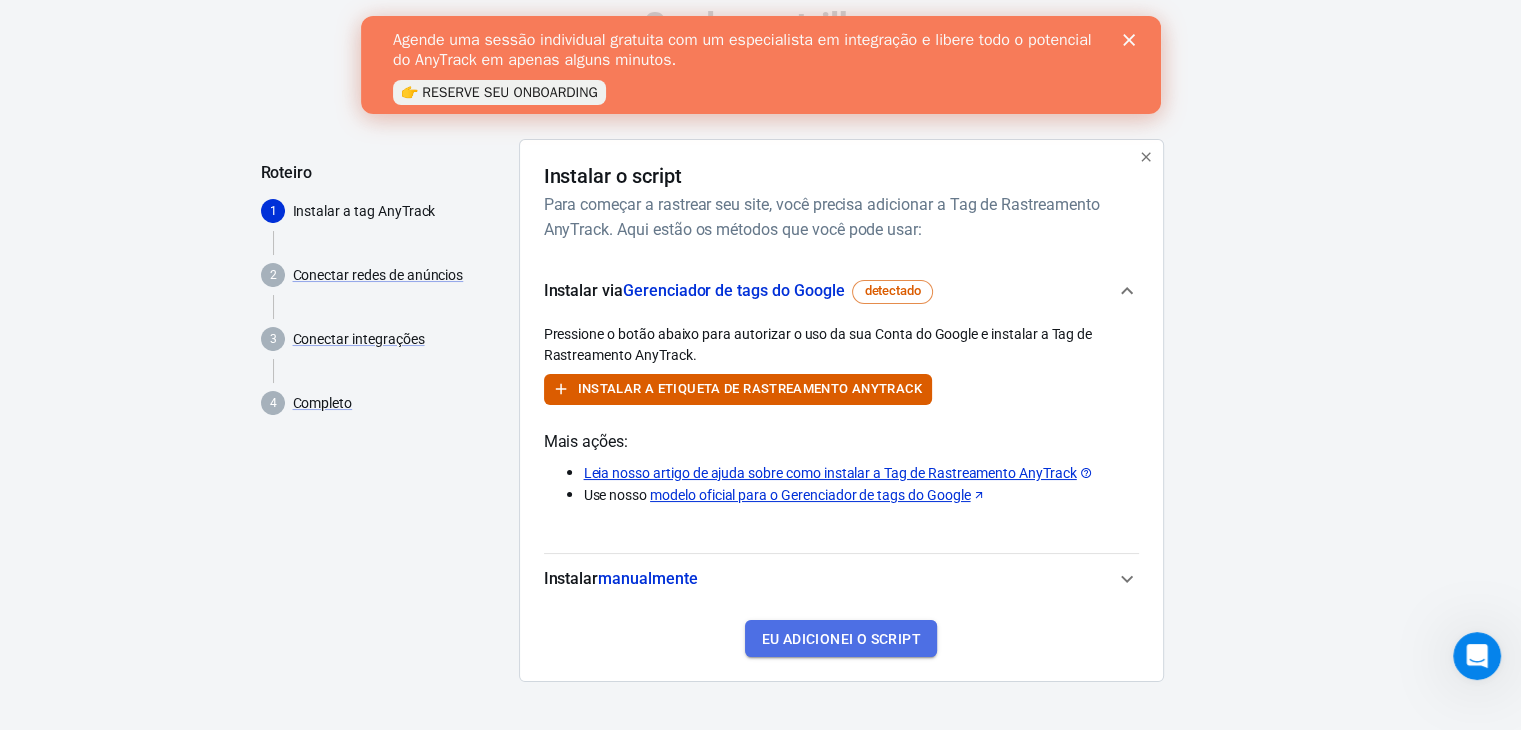 click on "Eu adicionei o script" at bounding box center [840, 639] 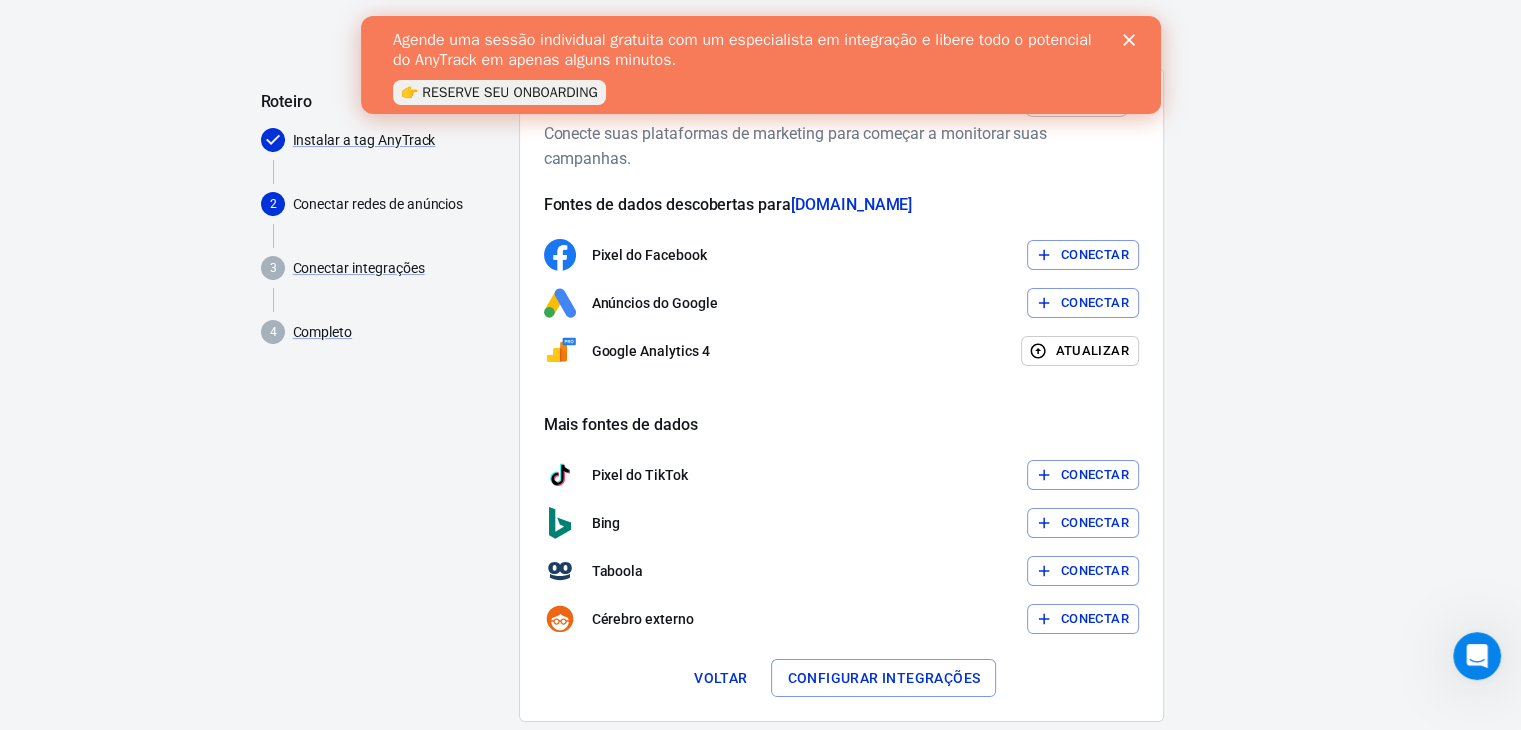 scroll, scrollTop: 134, scrollLeft: 0, axis: vertical 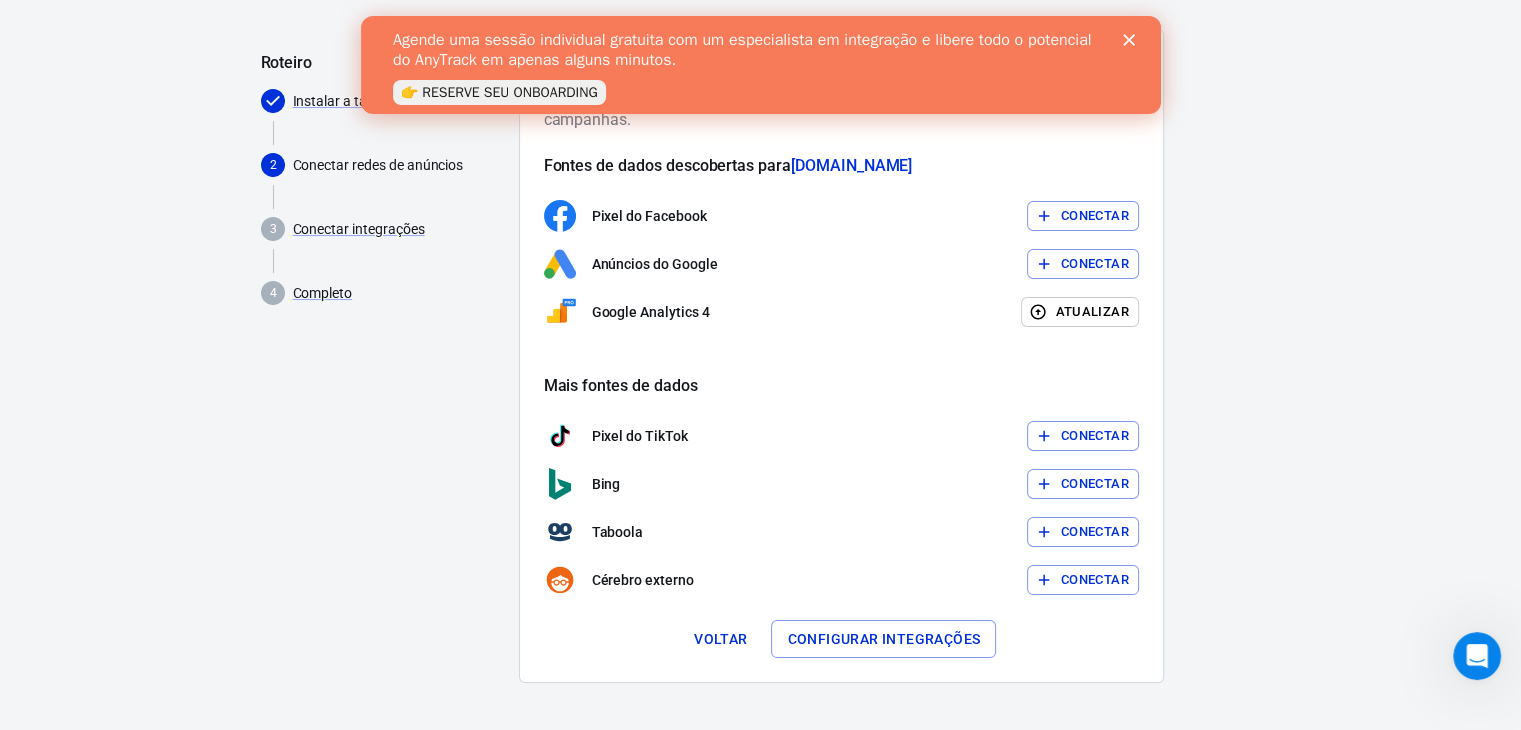 click on "Conectar" at bounding box center [1095, 215] 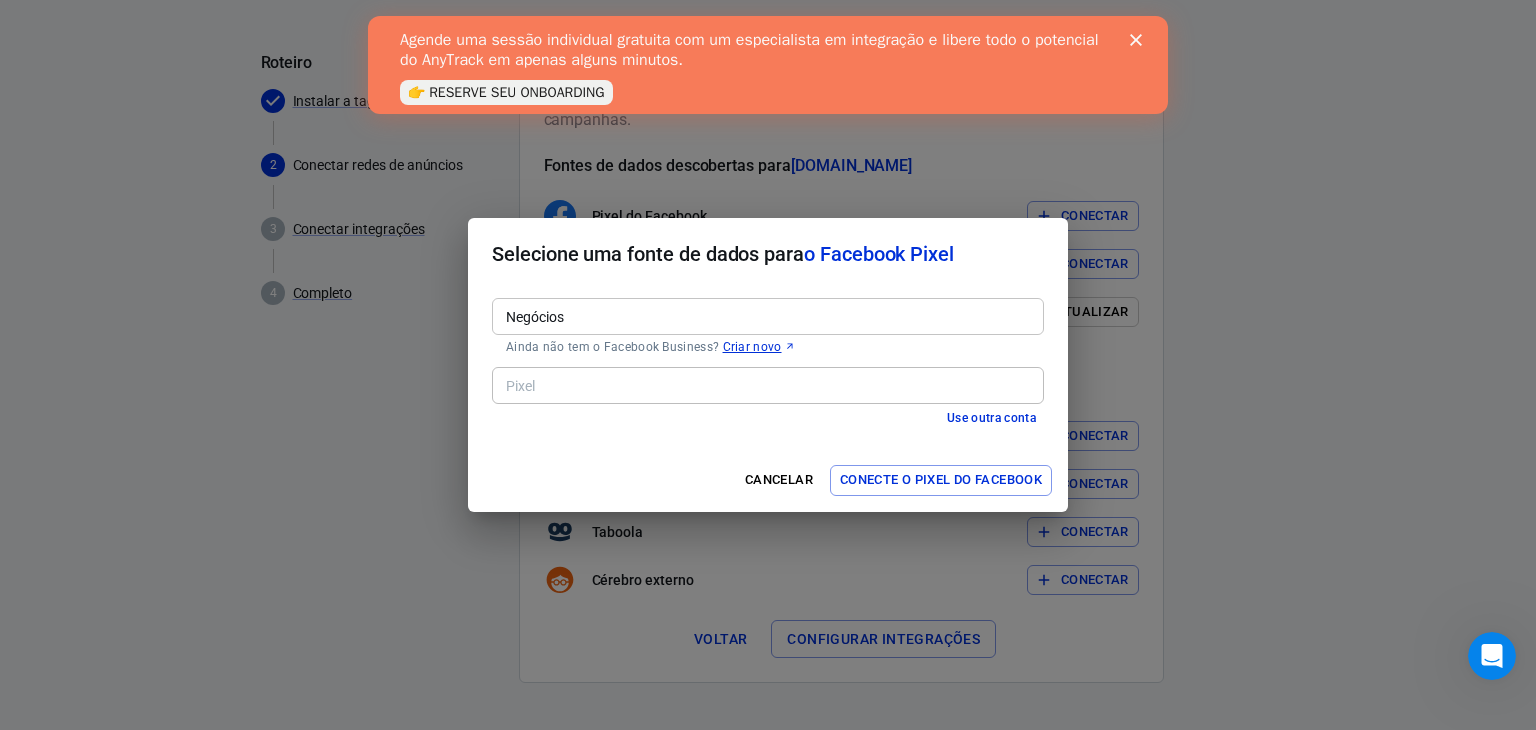 click on "Use outra conta" at bounding box center [991, 418] 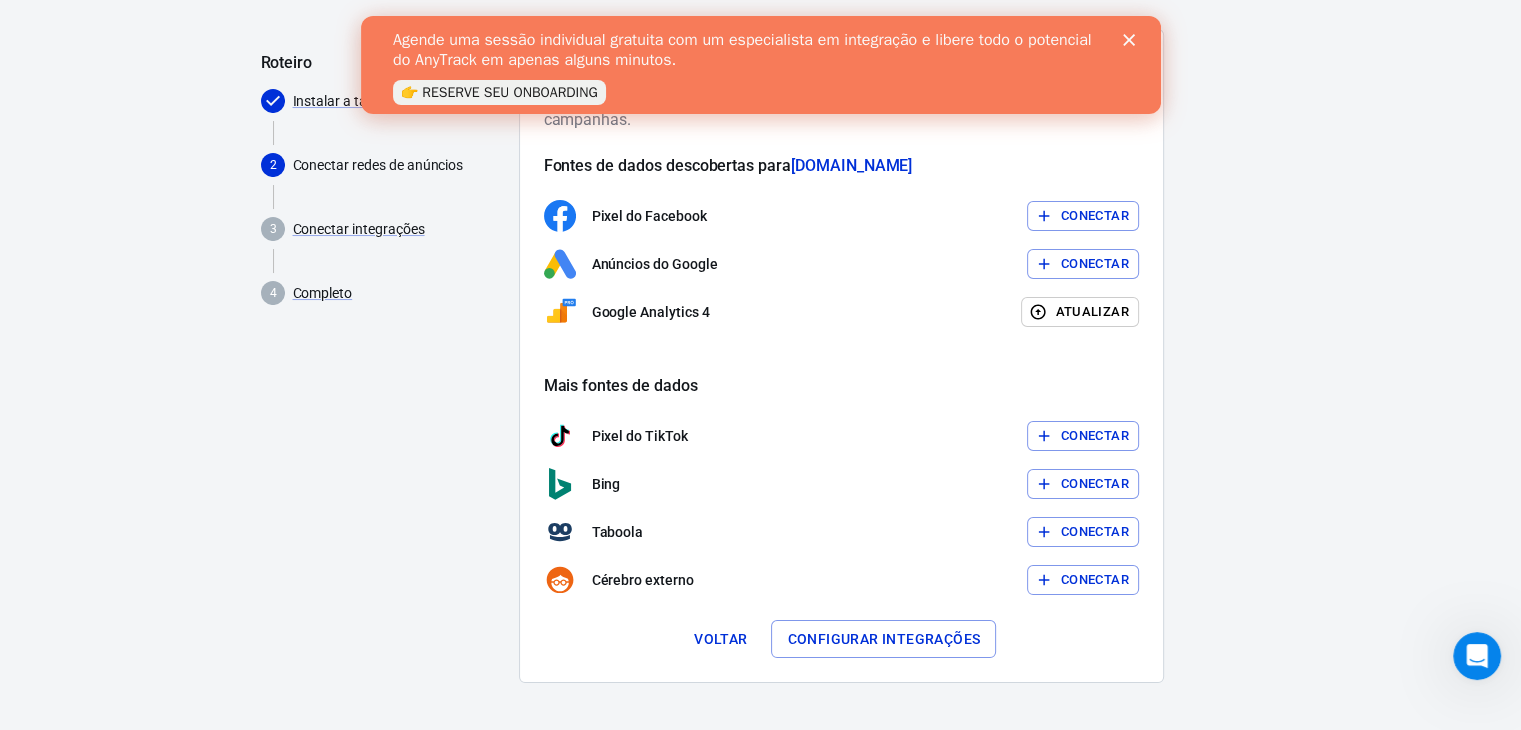 click on "👉 RESERVE SEU ONBOARDING" at bounding box center (498, 92) 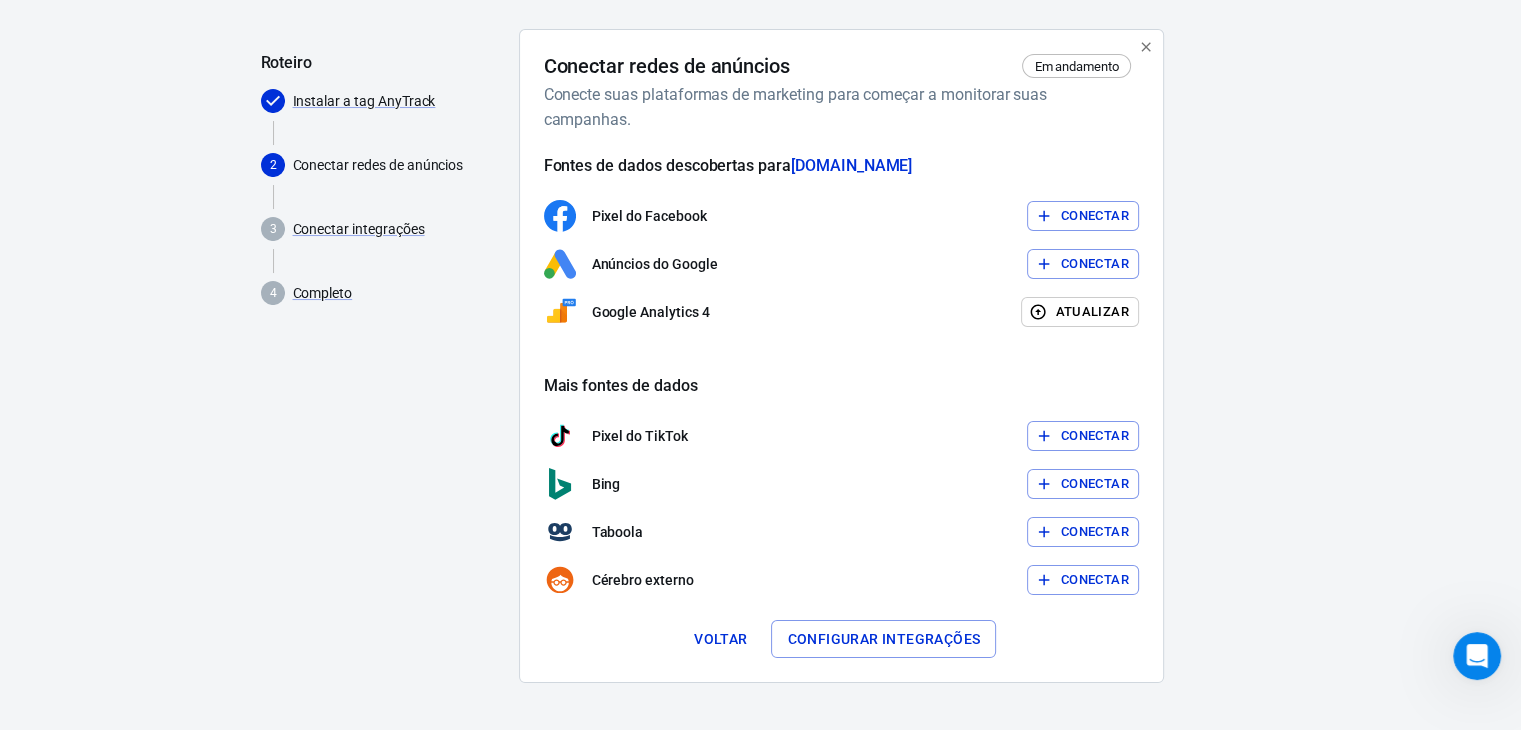 click on "Configurar integrações" at bounding box center (883, 639) 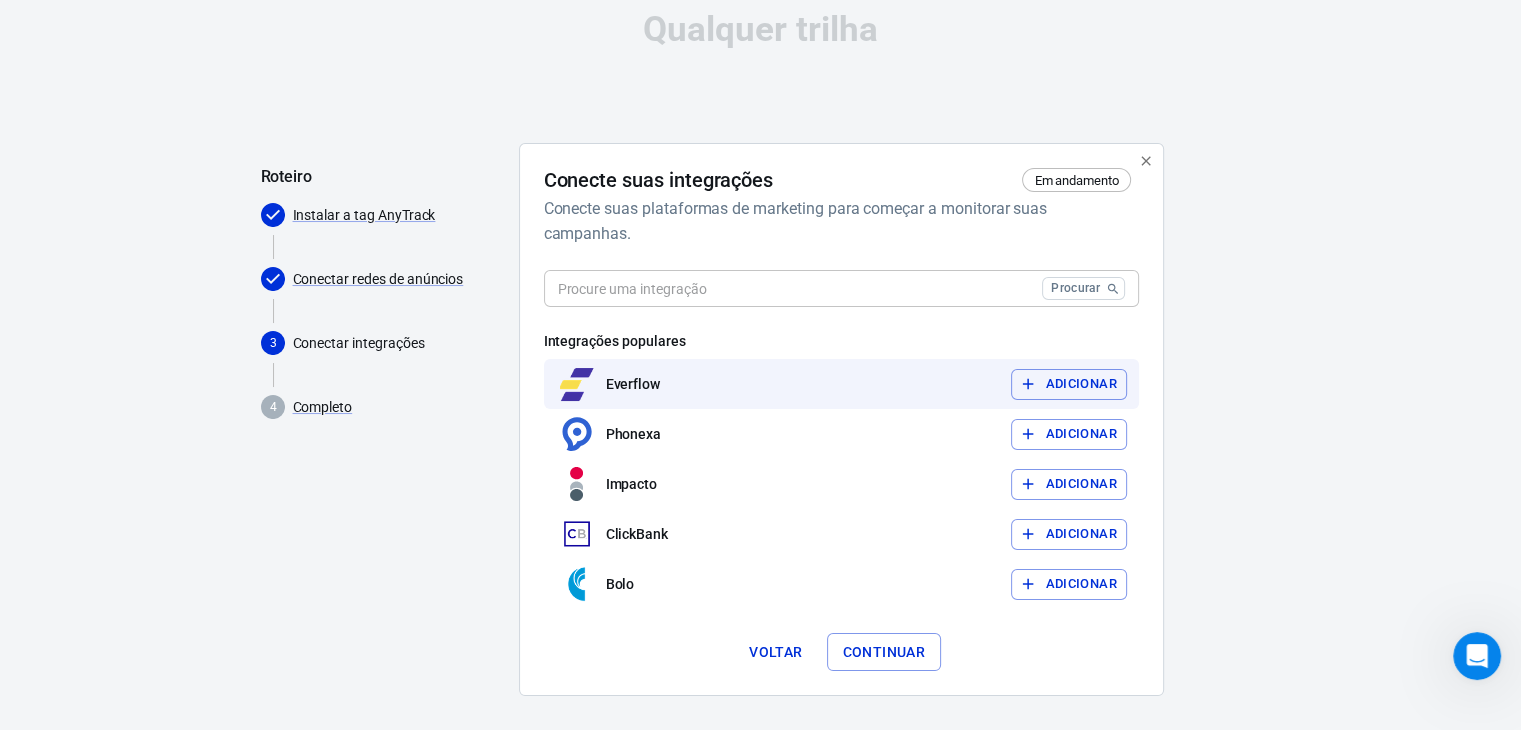 scroll, scrollTop: 33, scrollLeft: 0, axis: vertical 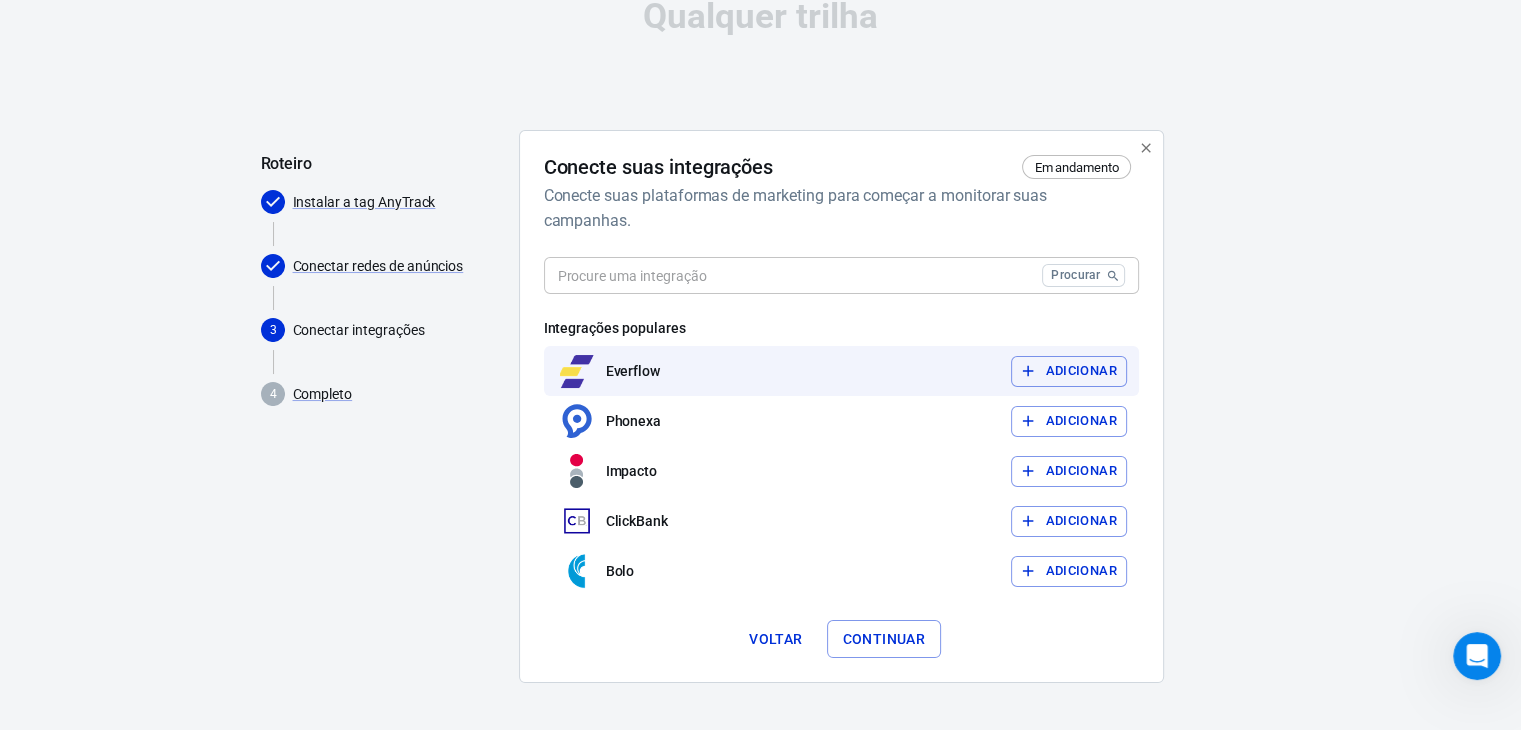 click on "Adicionar" at bounding box center [1068, 371] 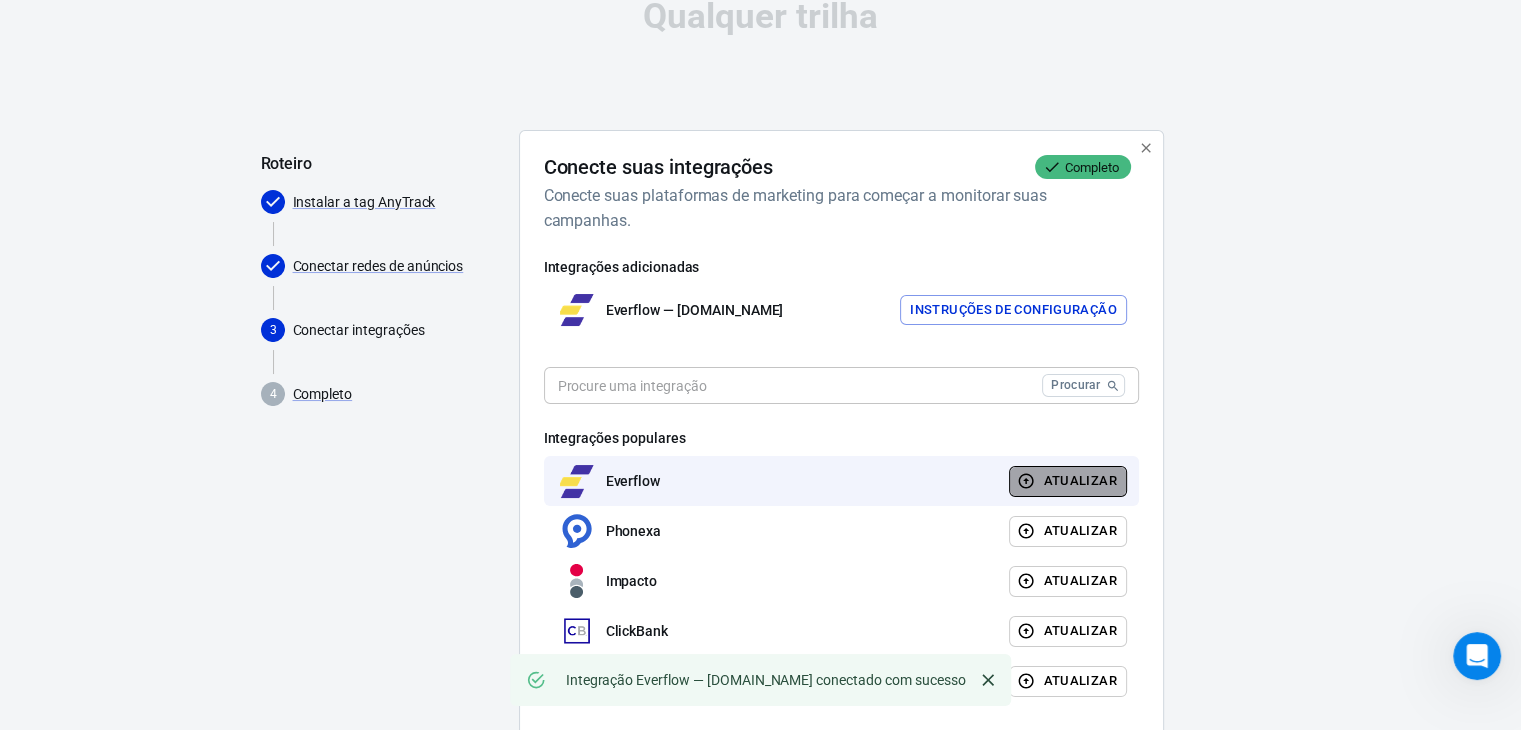 click on "Atualizar" at bounding box center (1067, 481) 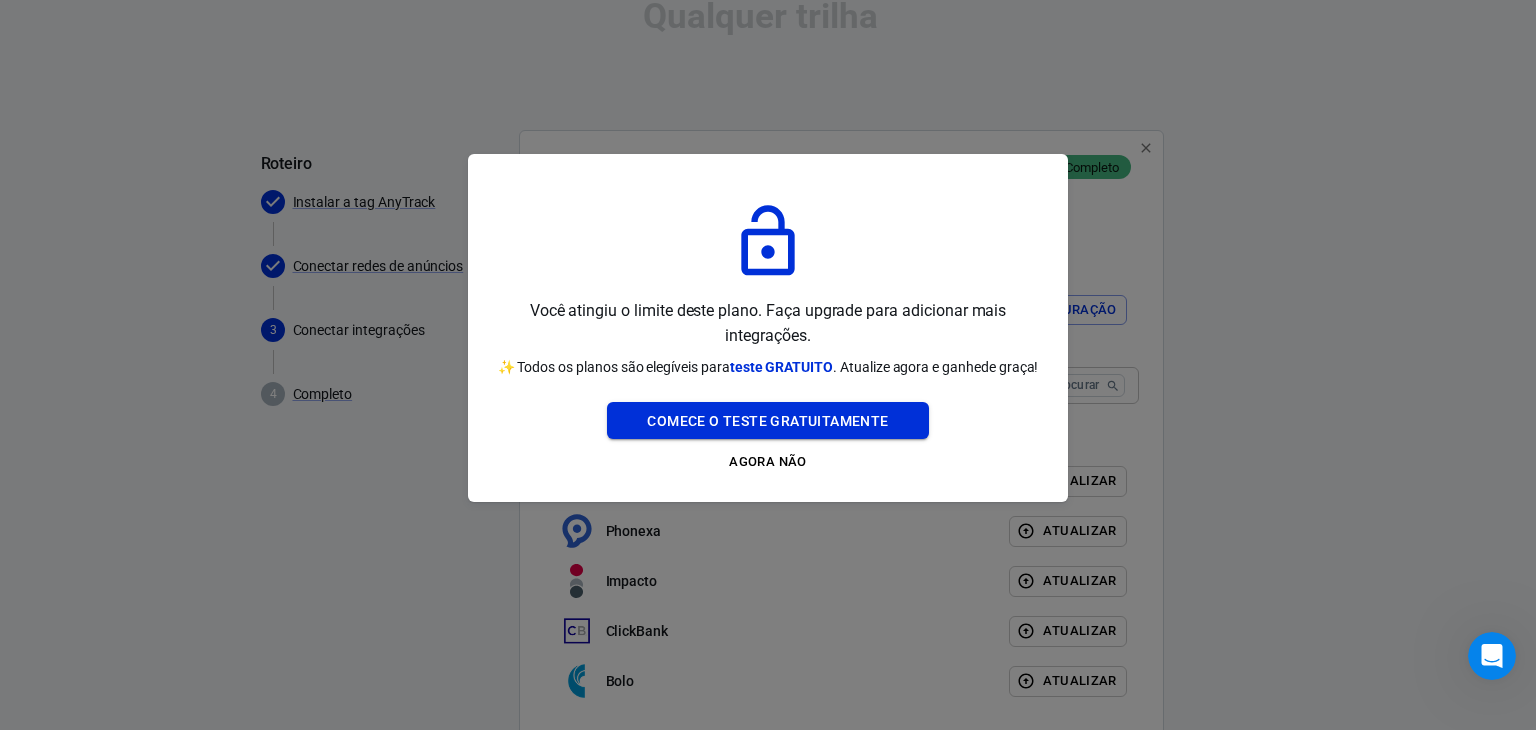click on "Comece o teste gratuitamente" at bounding box center [767, 421] 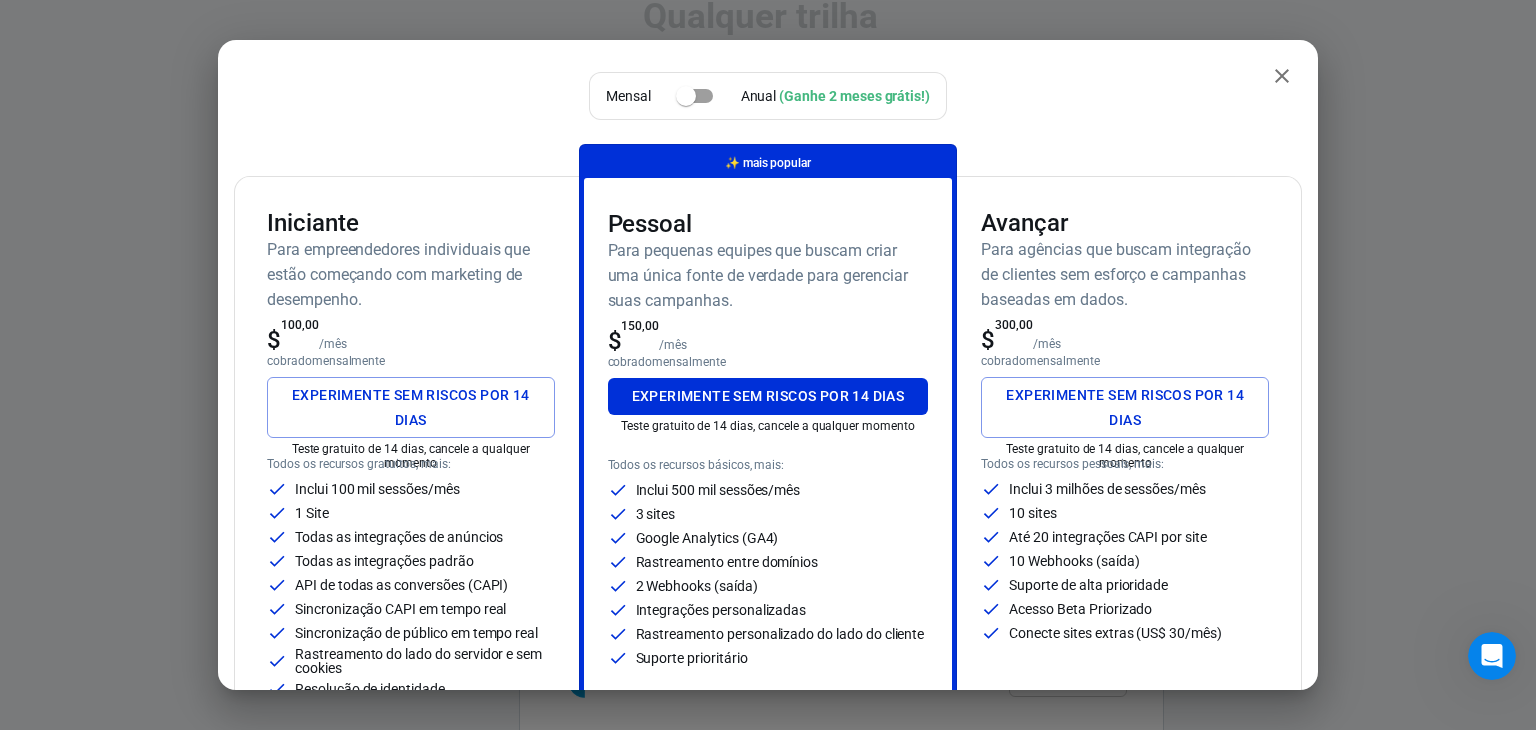 click 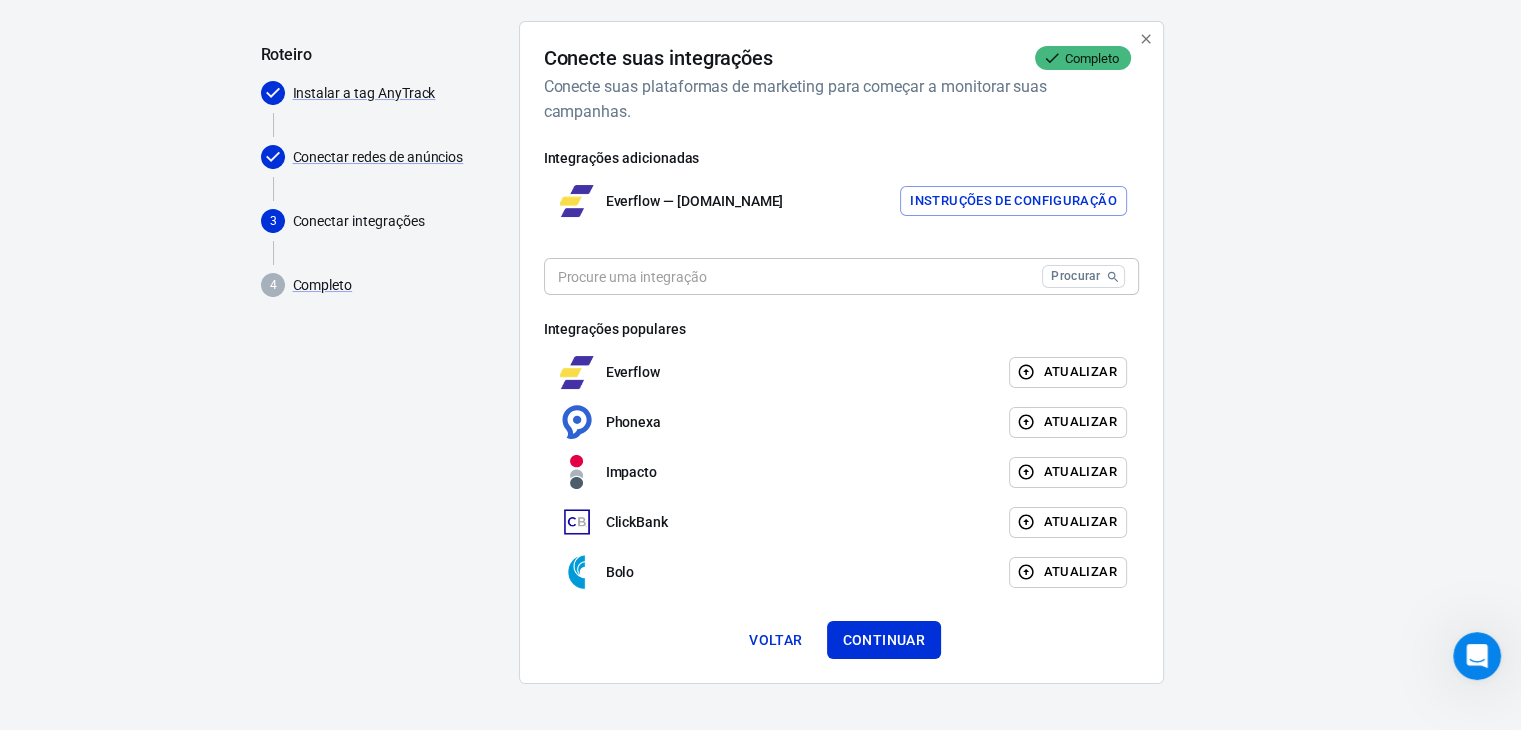 scroll, scrollTop: 143, scrollLeft: 0, axis: vertical 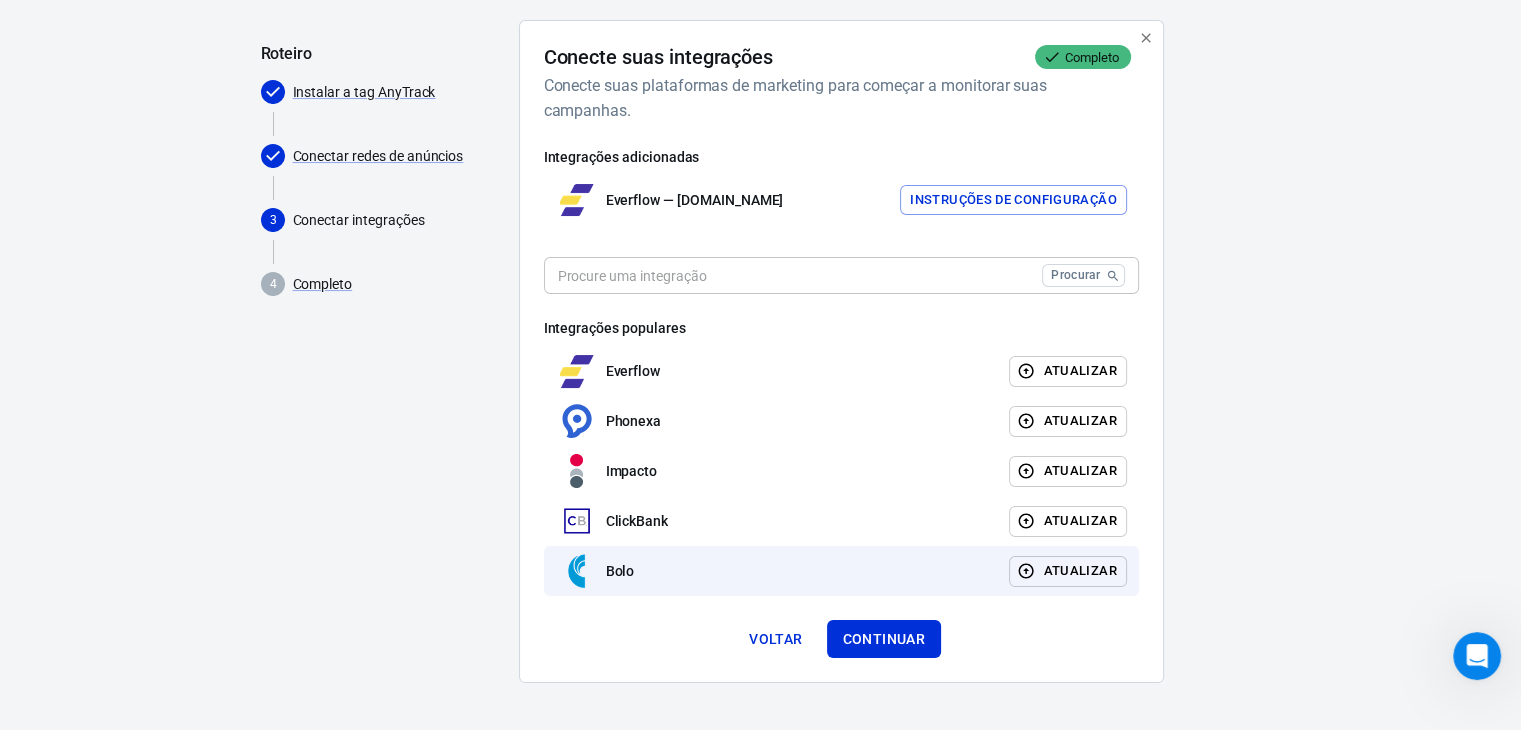 click at bounding box center (577, 571) 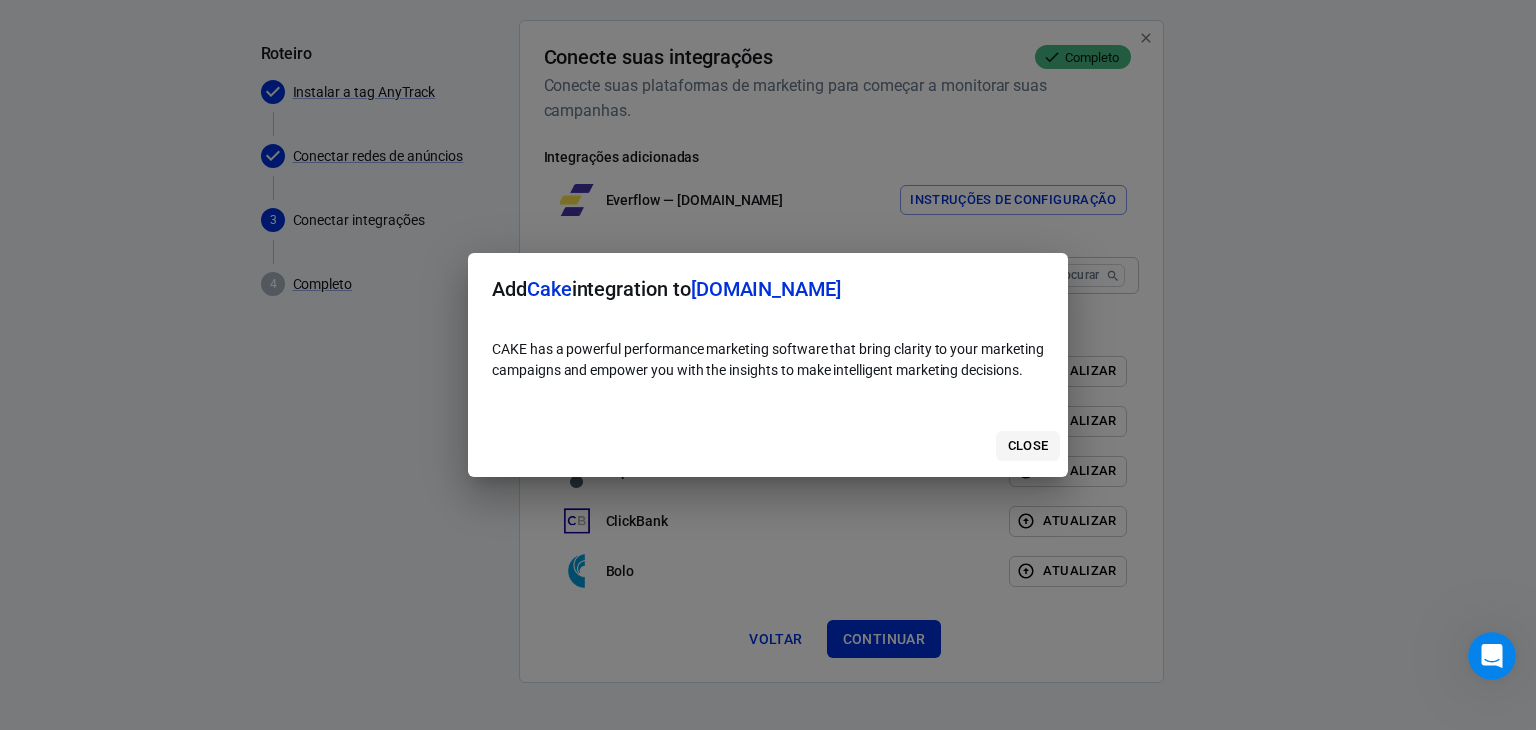 click on "Close" at bounding box center [1028, 446] 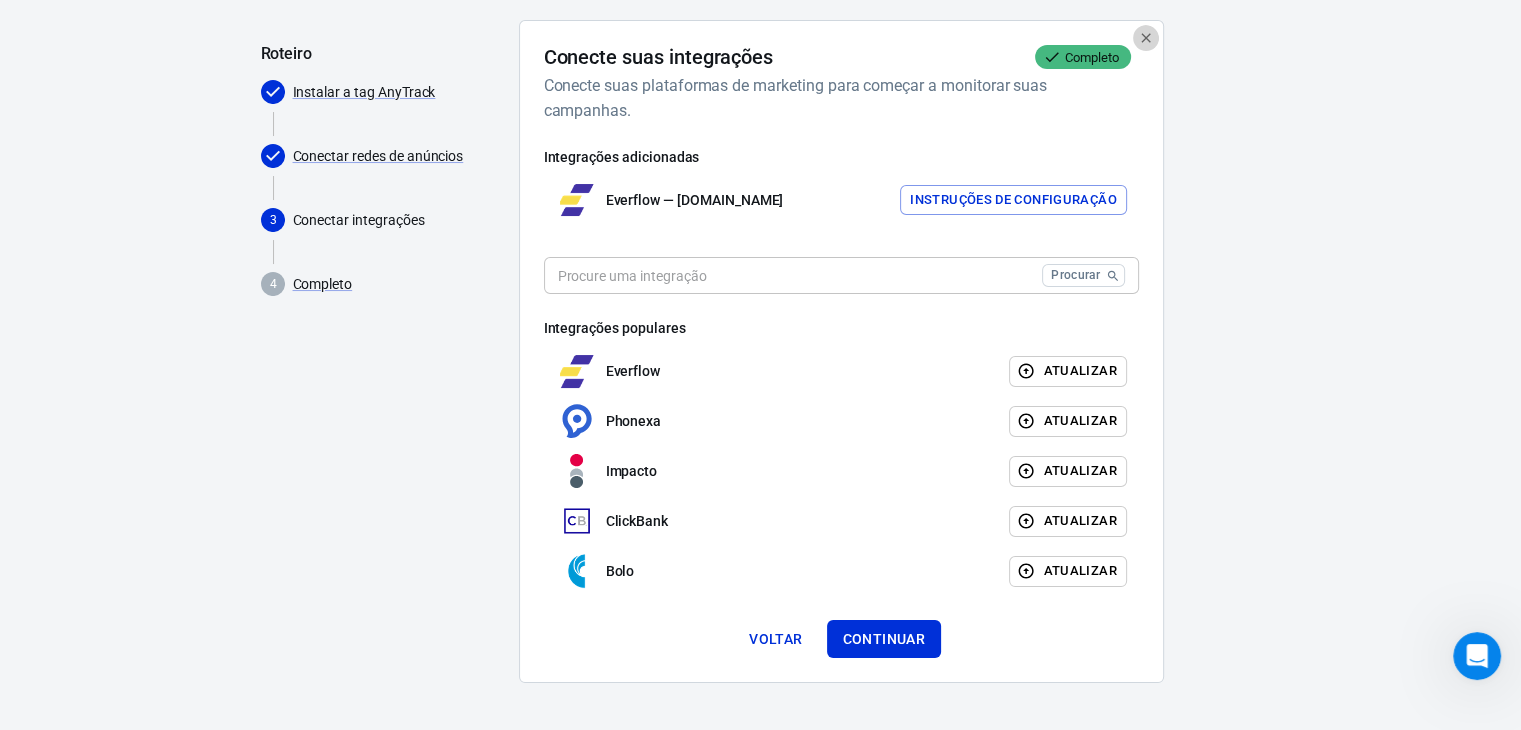 click 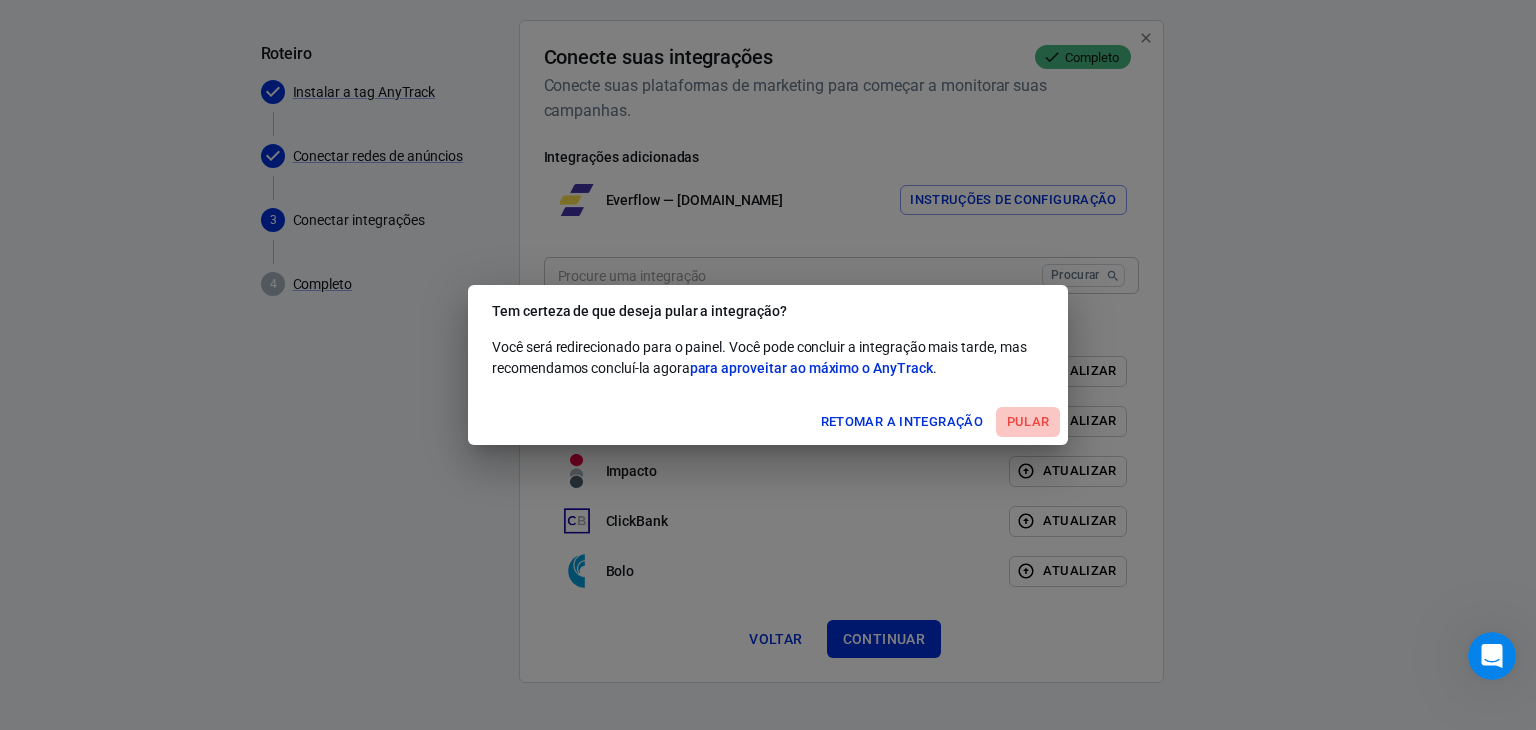 click on "Pular" at bounding box center (1028, 421) 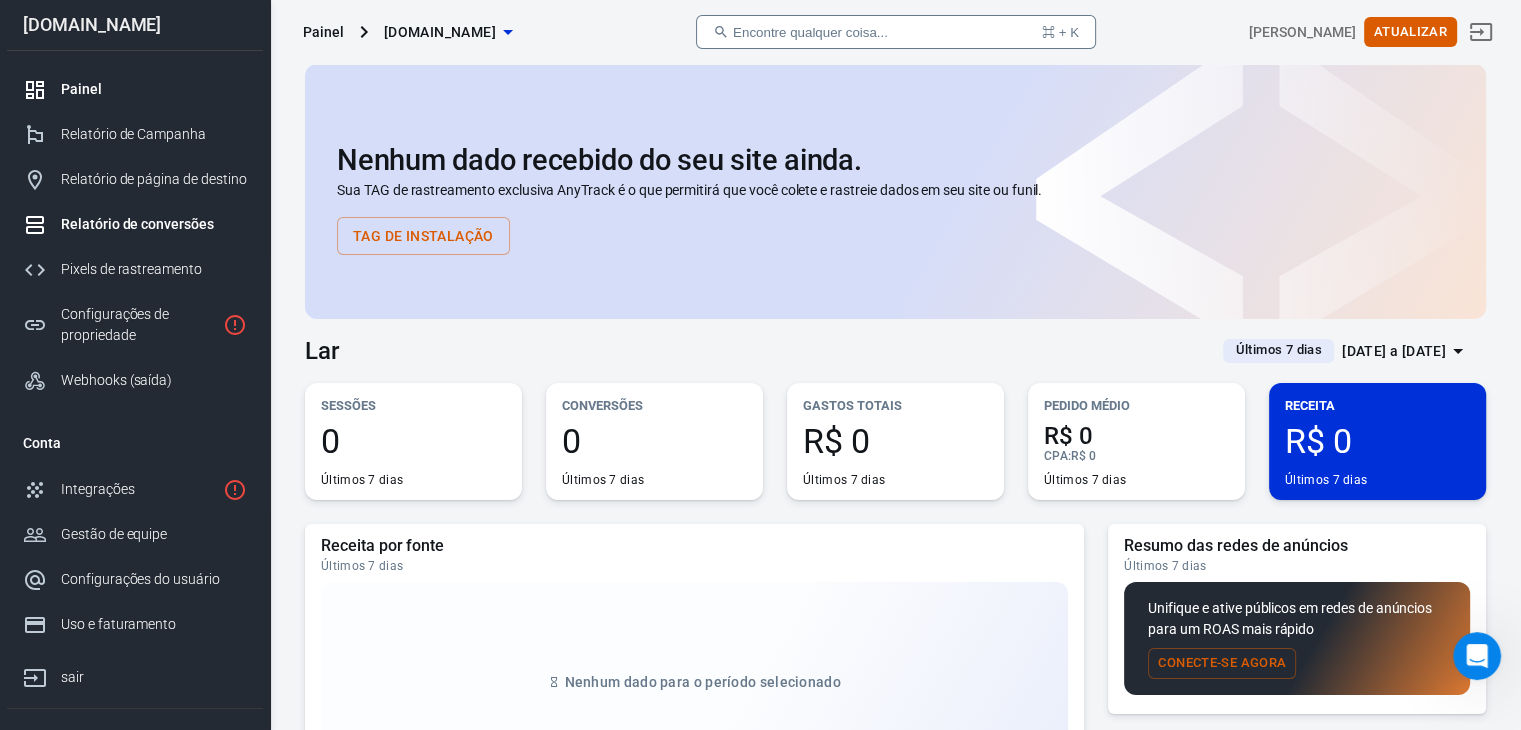 scroll, scrollTop: 0, scrollLeft: 0, axis: both 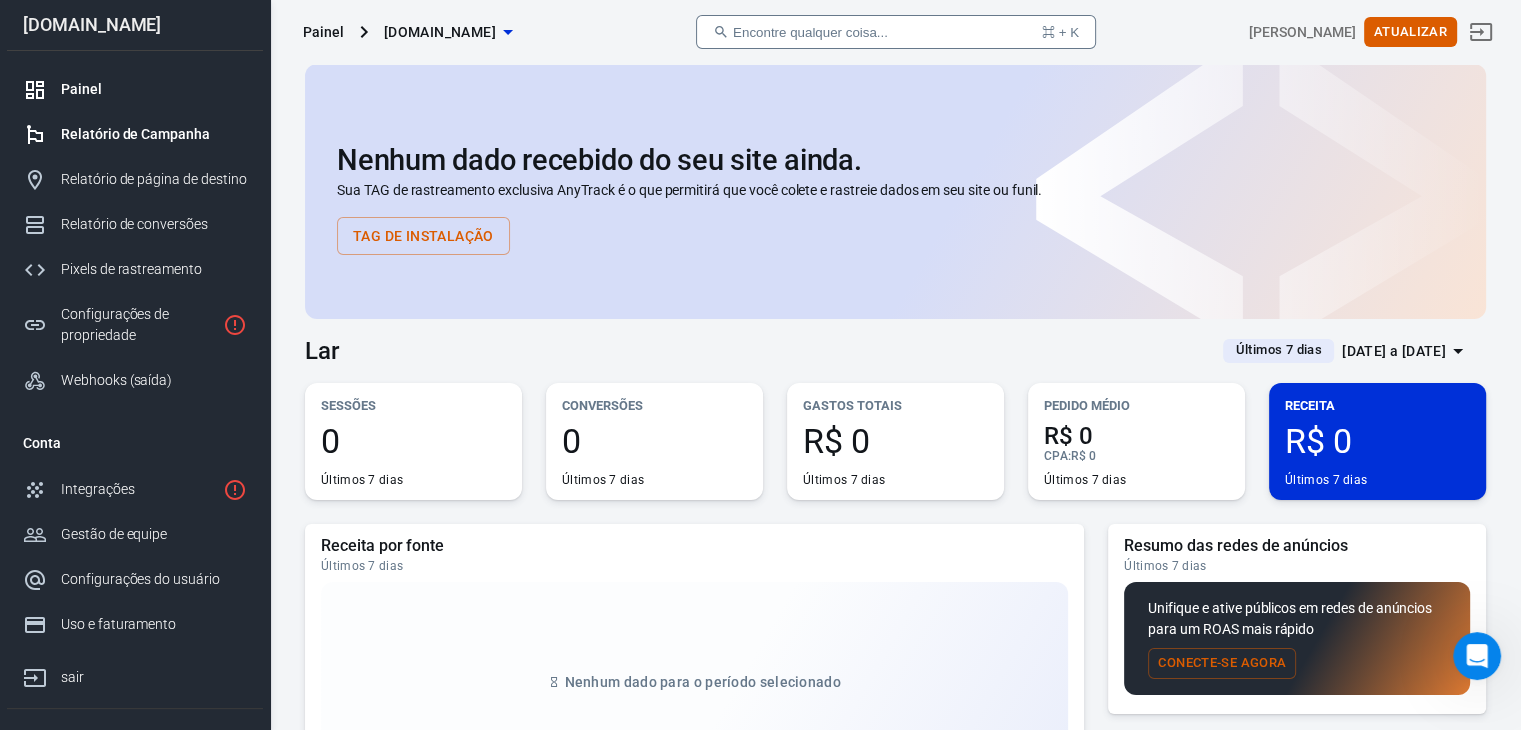 click on "Relatório de Campanha" at bounding box center (135, 134) 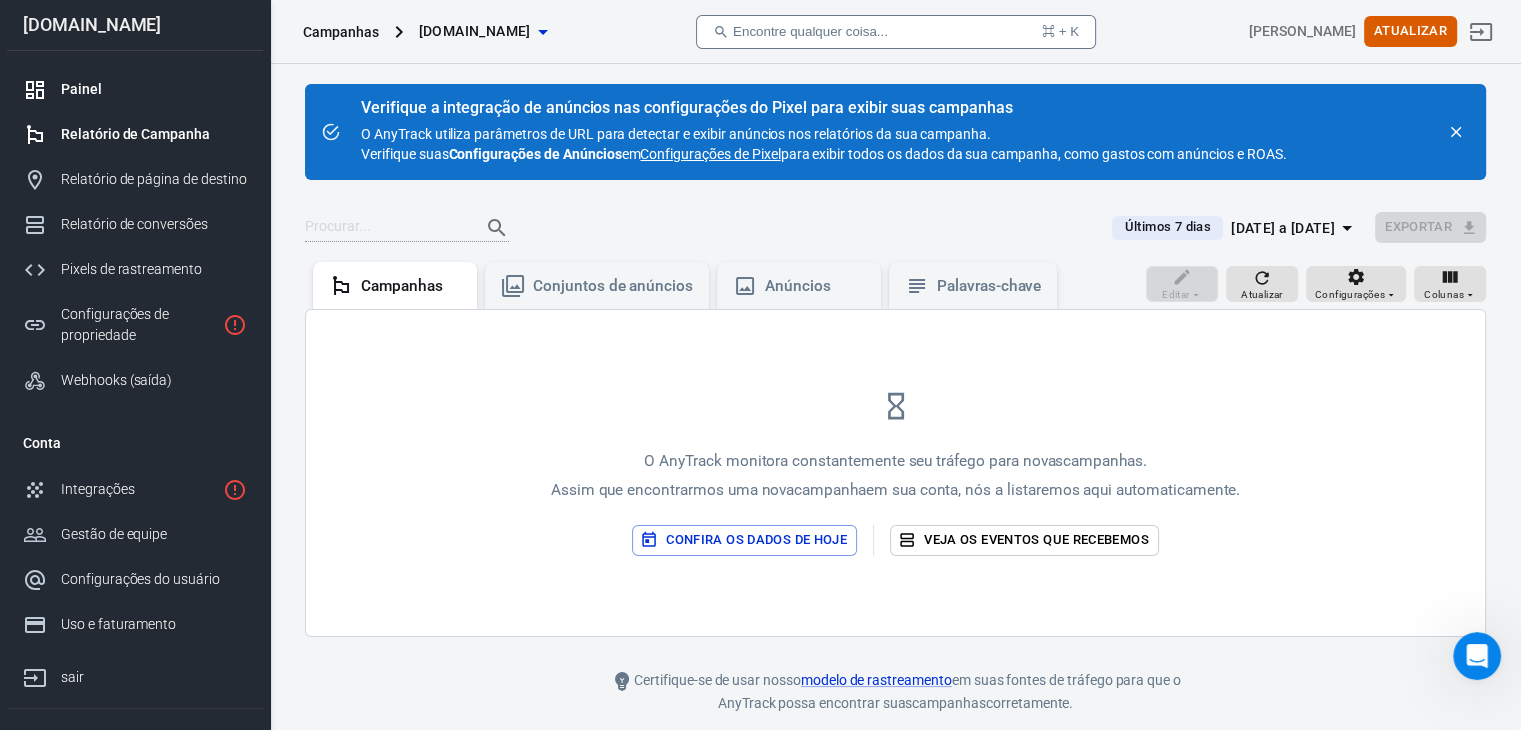 click at bounding box center [42, 90] 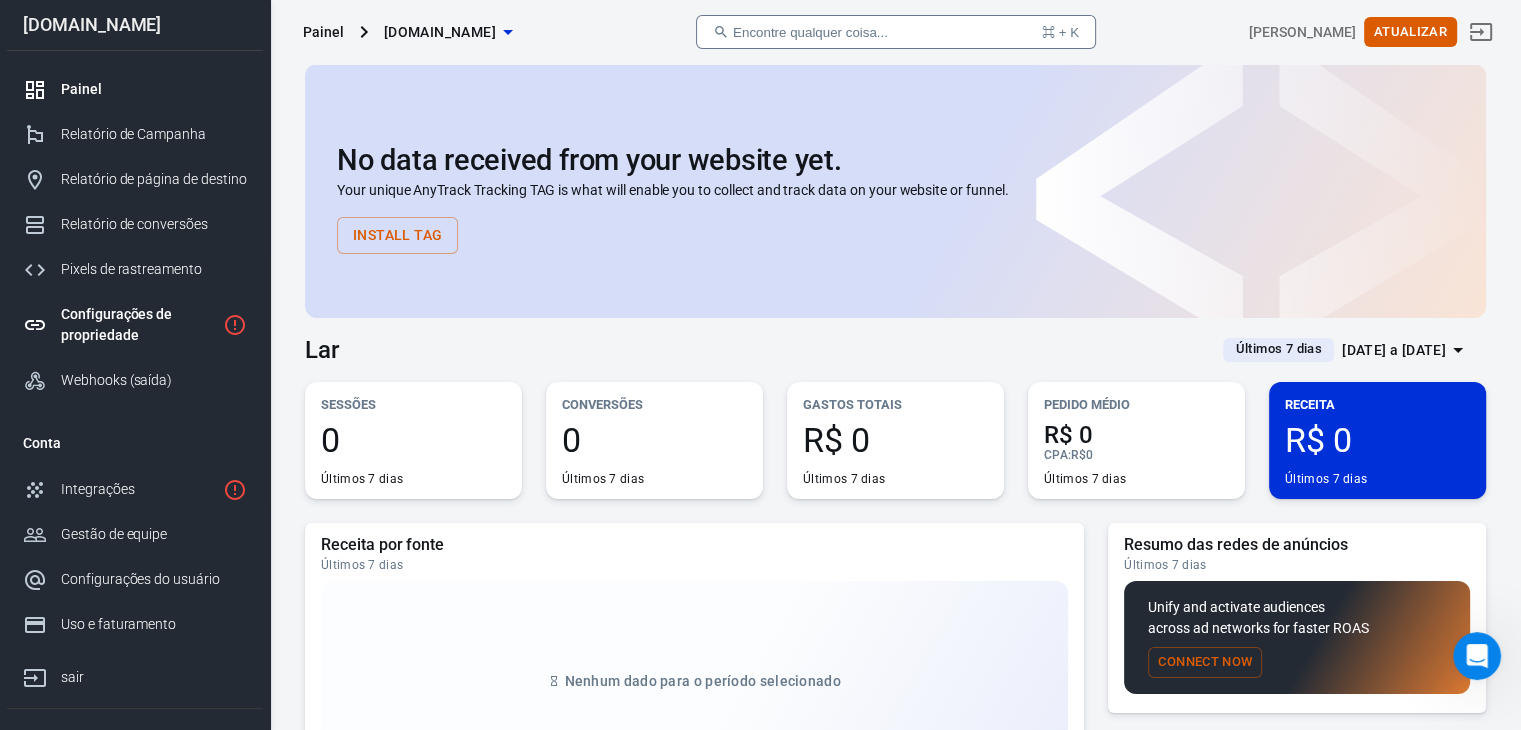 scroll, scrollTop: 80, scrollLeft: 0, axis: vertical 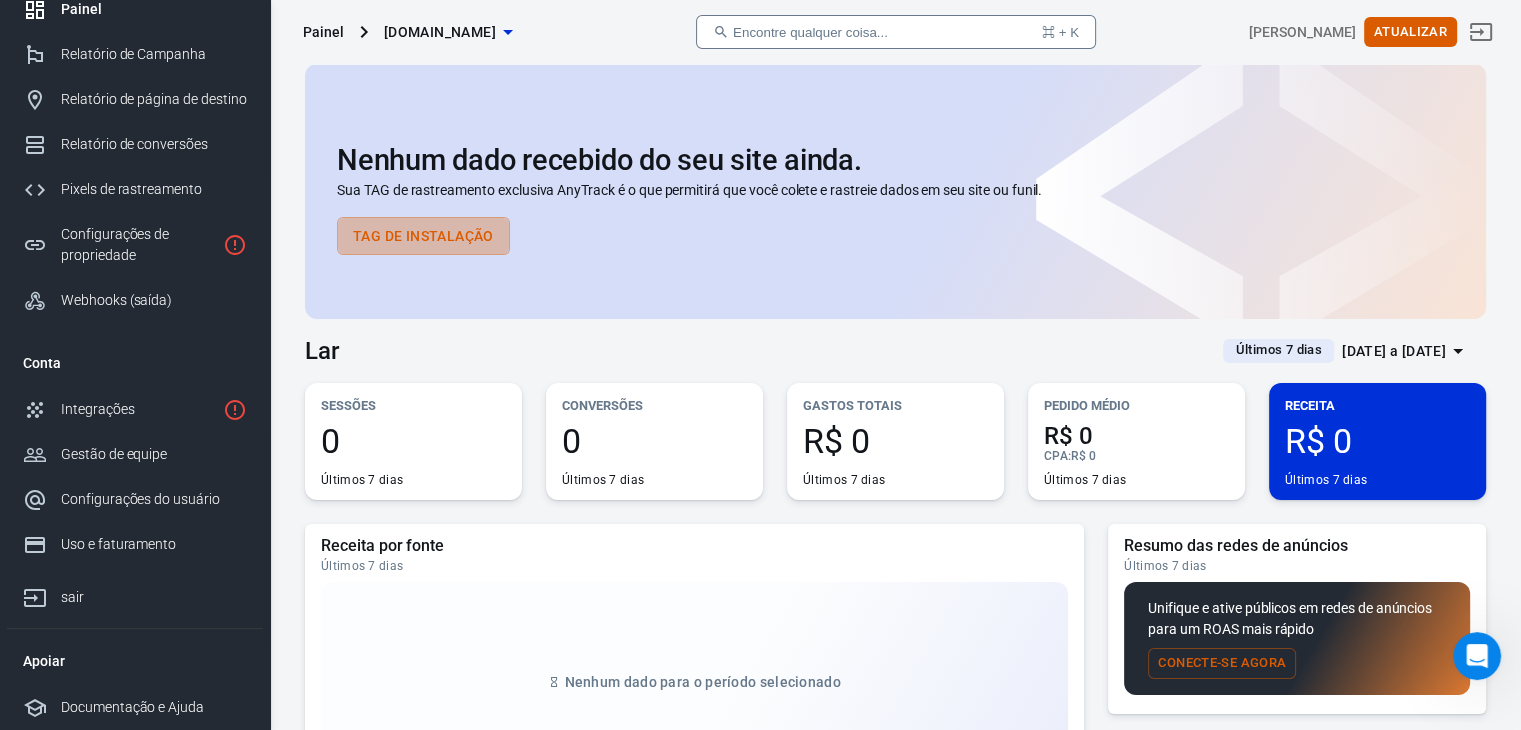 click on "Tag de instalação" at bounding box center [423, 236] 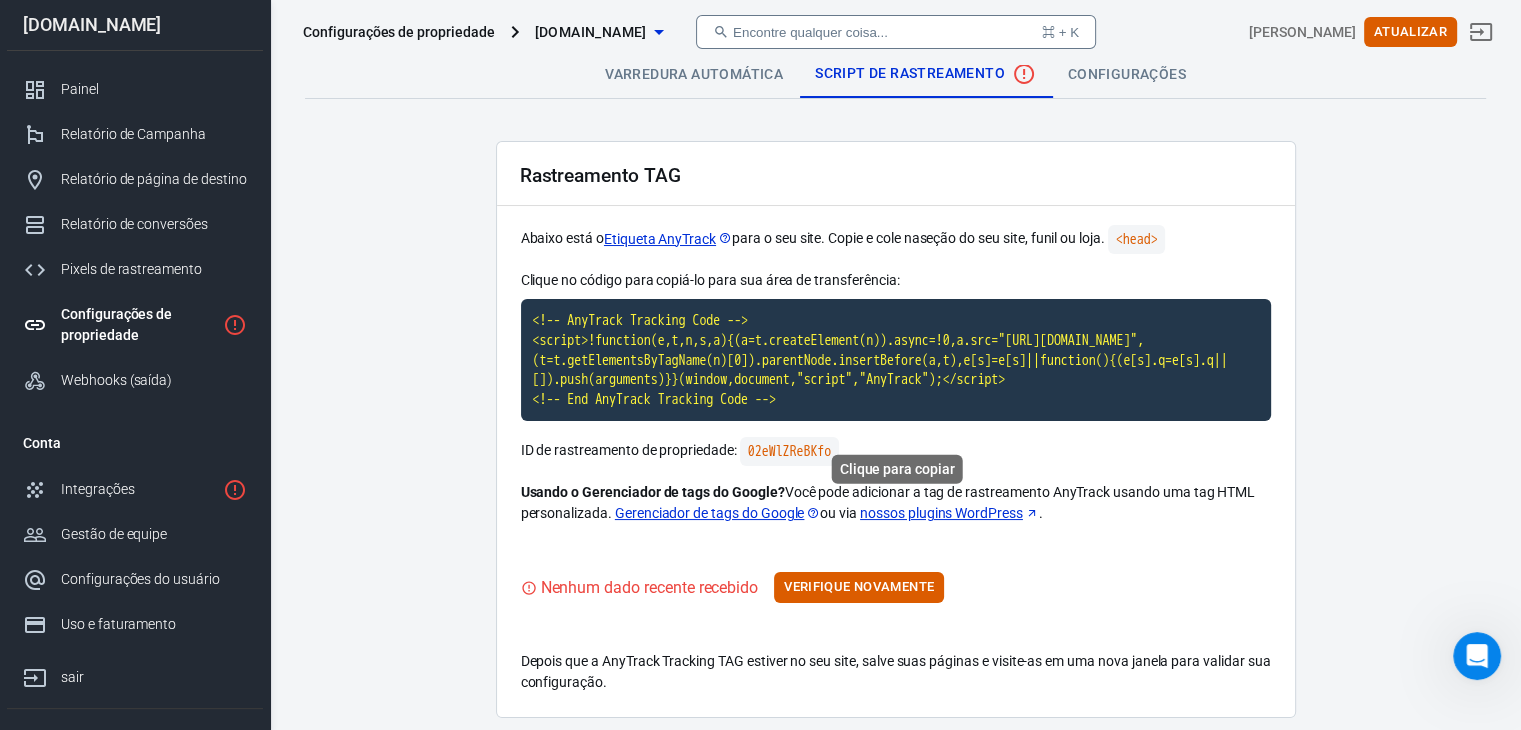 click on "<!-- AnyTrack Tracking Code -->
<script>!function(e,t,n,s,a){(a=t.createElement(n)).async=!0,a.src="[URL][DOMAIN_NAME]",(t=t.getElementsByTagName(n)[0]).parentNode.insertBefore(a,t),e[s]=e[s]||function(){(e[s].q=e[s].q||[]).push(arguments)}}(window,document,"script","AnyTrack");</script>
<!-- End AnyTrack Tracking Code -->" at bounding box center [896, 360] 